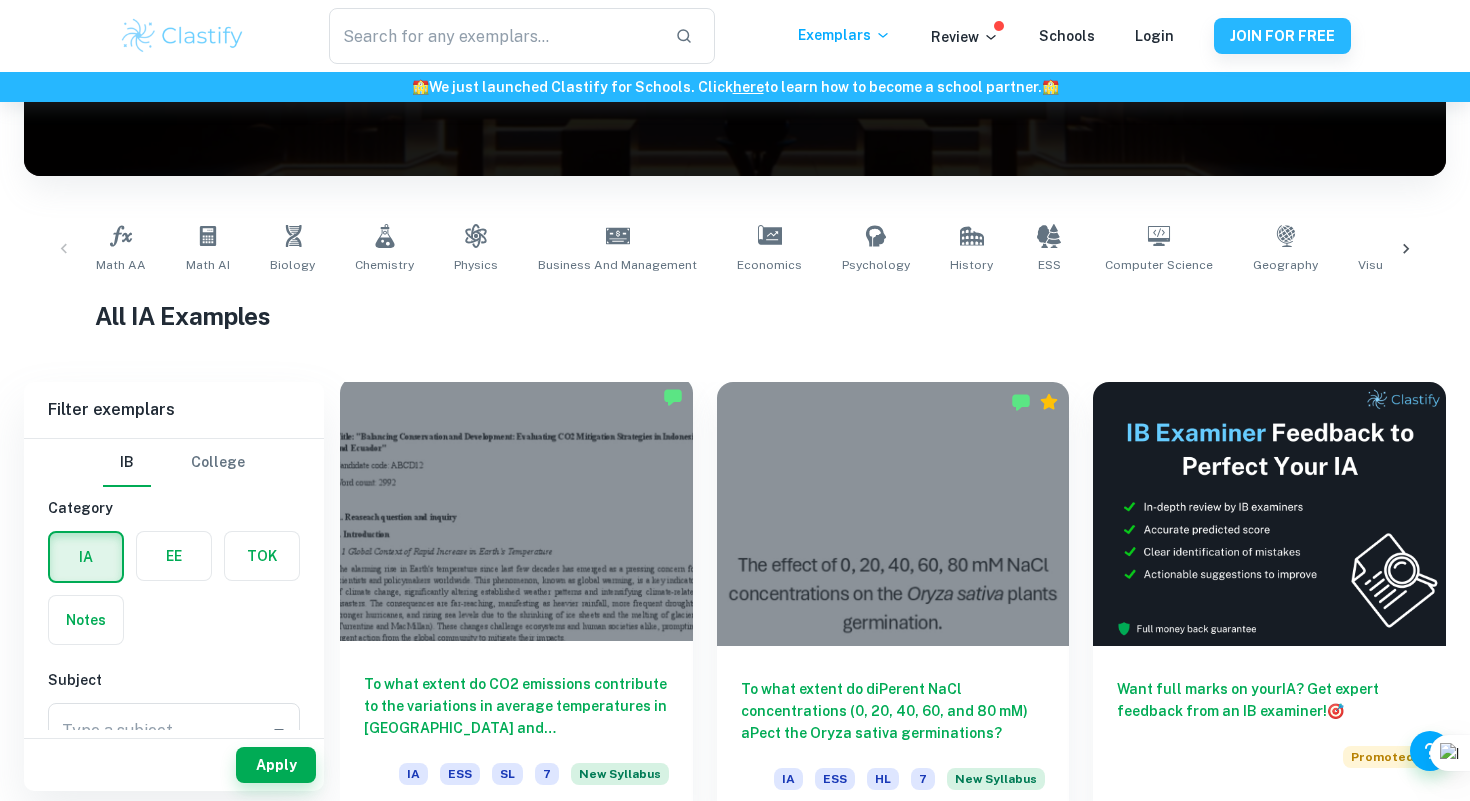 scroll, scrollTop: 0, scrollLeft: 0, axis: both 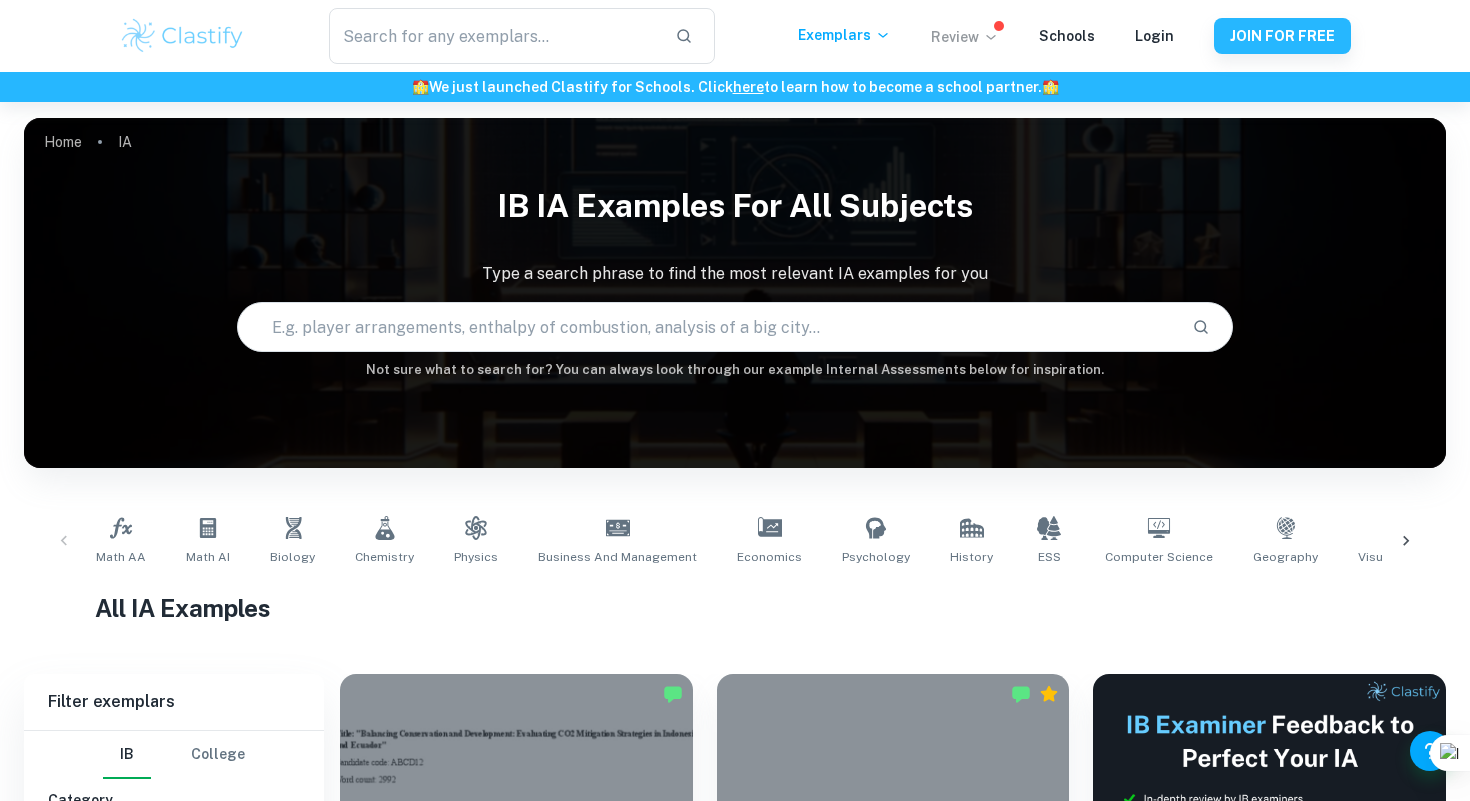 click on "Review" at bounding box center [965, 37] 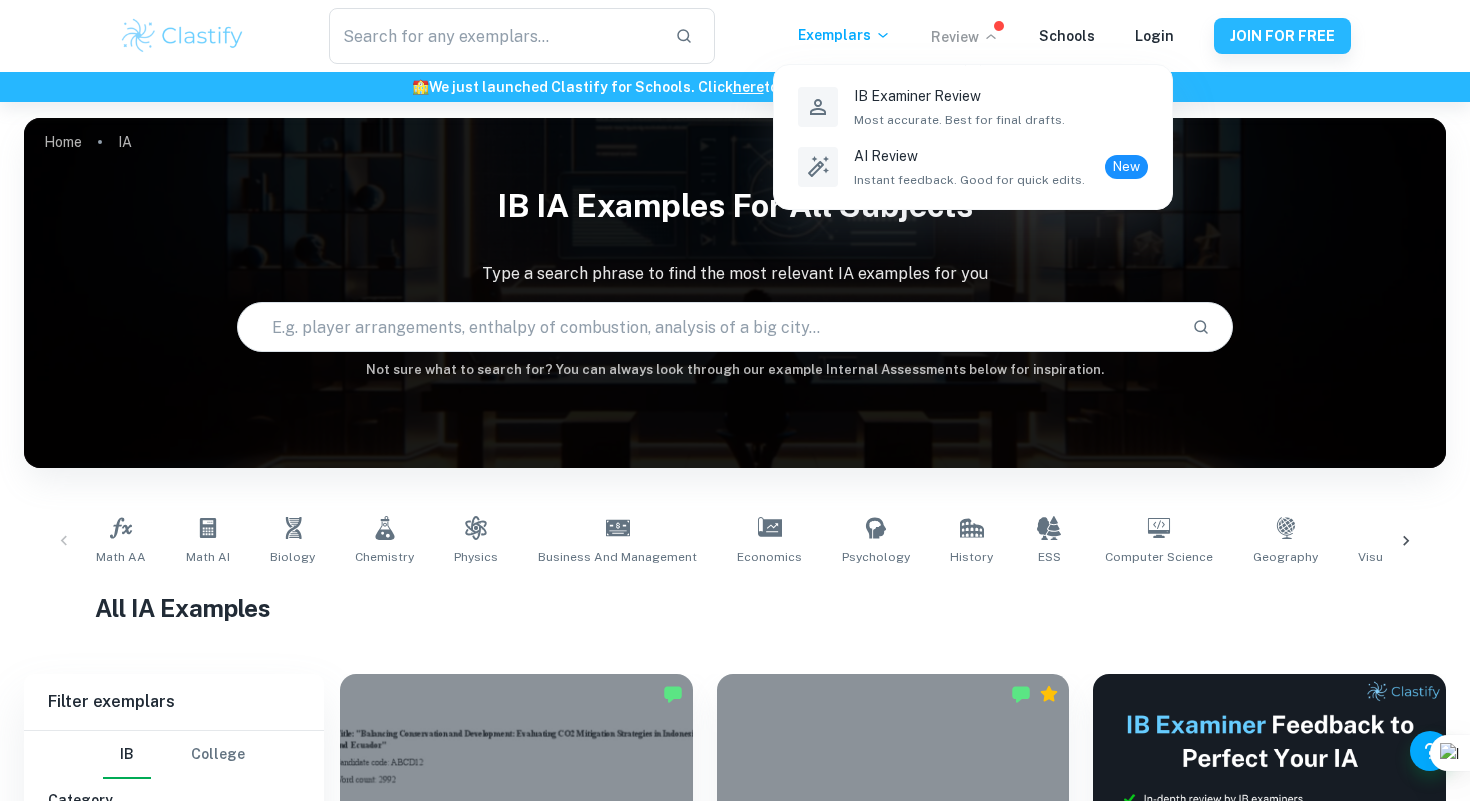 click at bounding box center (735, 400) 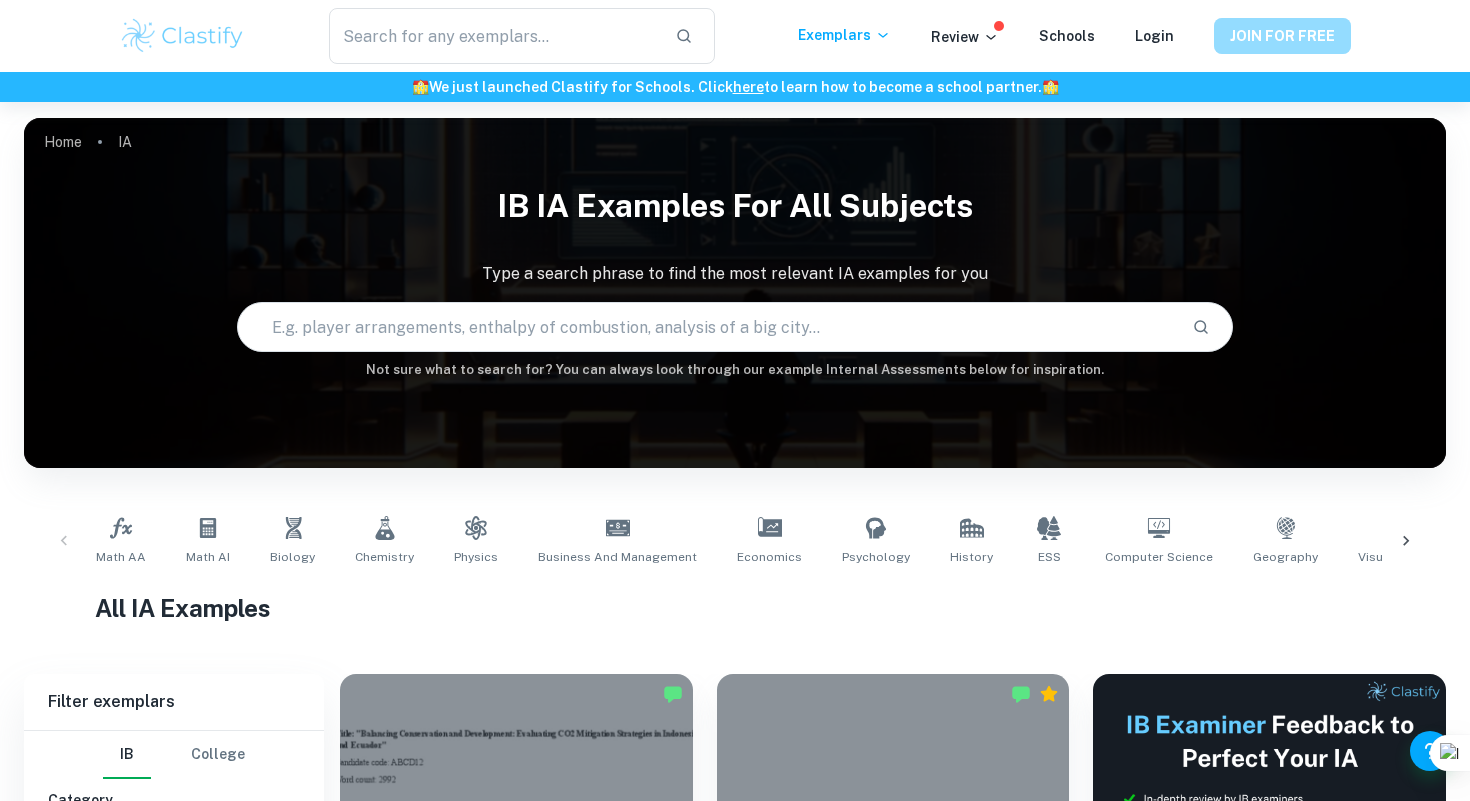click on "JOIN FOR FREE" at bounding box center (1282, 36) 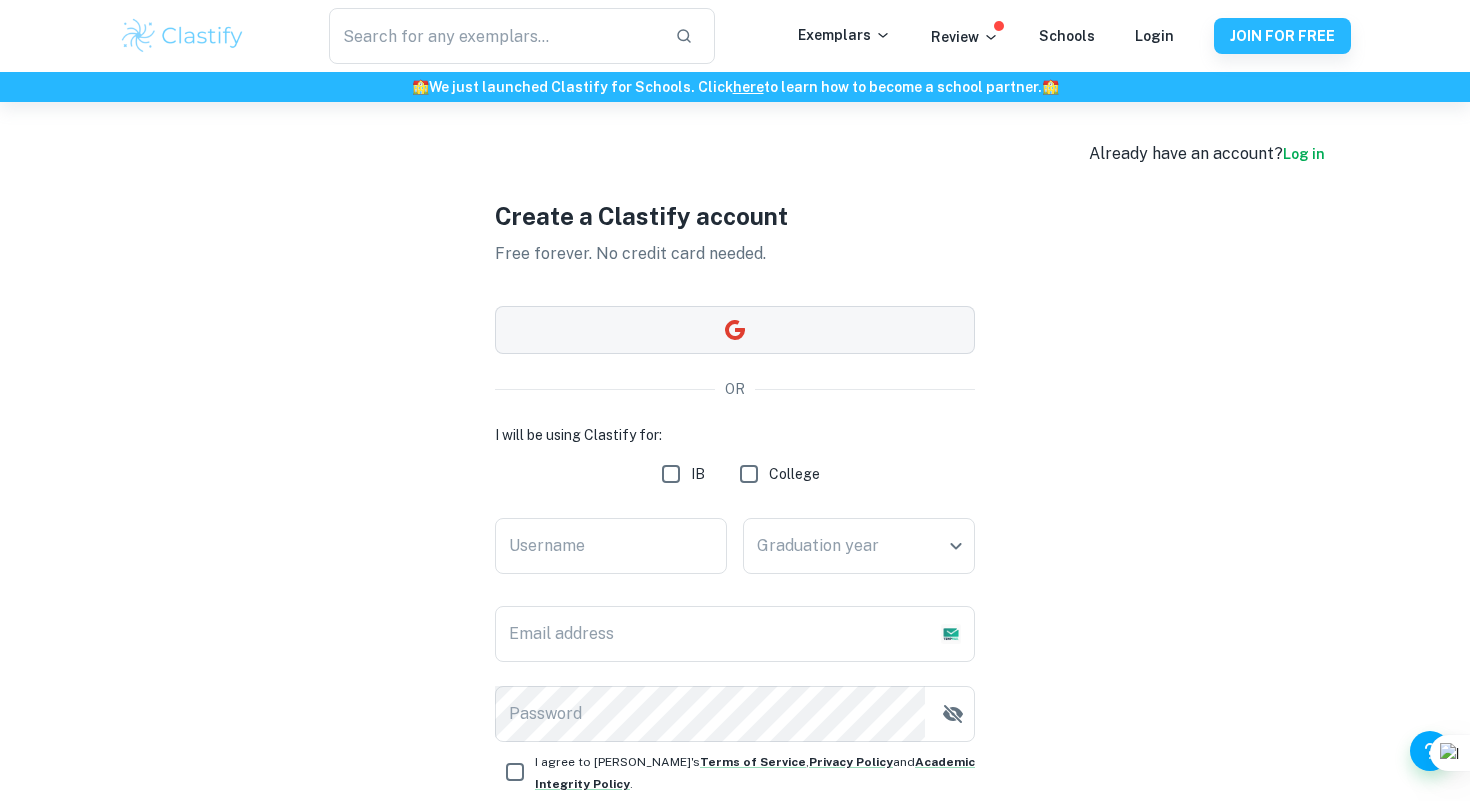 click at bounding box center (735, 330) 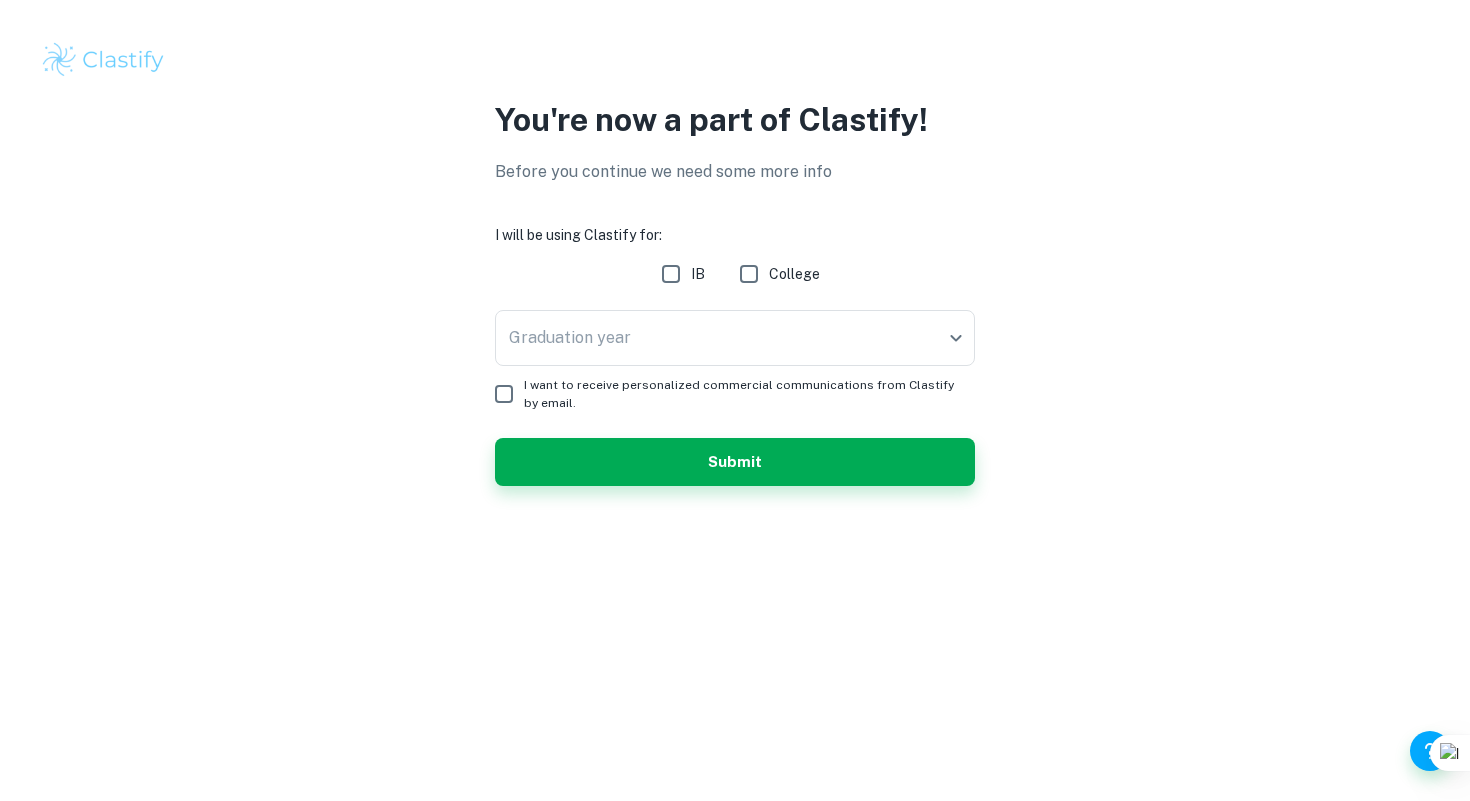 scroll, scrollTop: 0, scrollLeft: 0, axis: both 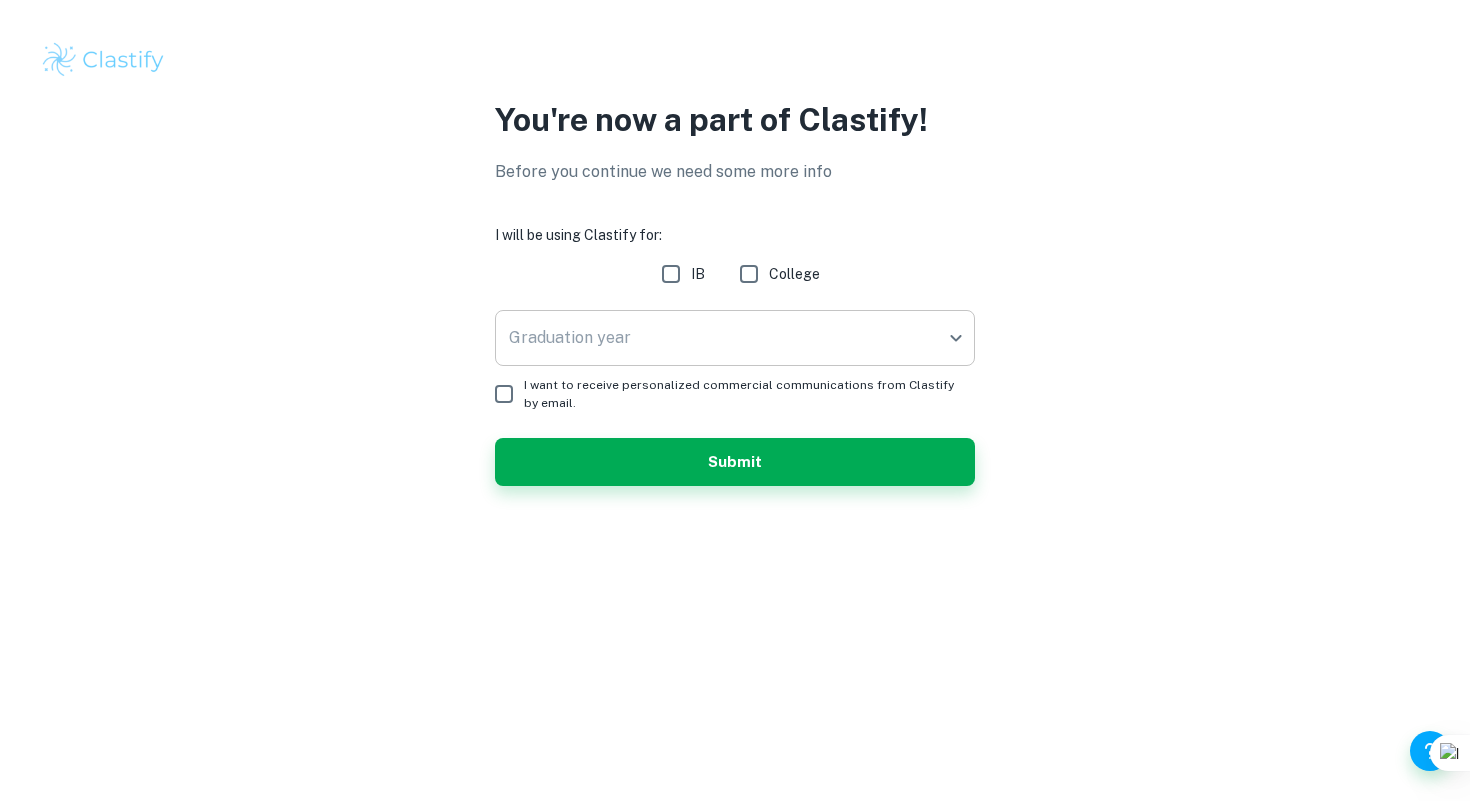 click on "We value your privacy We use cookies to enhance your browsing experience, serve personalised ads or content, and analyse our traffic. By clicking "Accept All", you consent to our use of cookies.   Cookie Policy Customise   Reject All   Accept All   Customise Consent Preferences   We use cookies to help you navigate efficiently and perform certain functions. You will find detailed information about all cookies under each consent category below. The cookies that are categorised as "Necessary" are stored on your browser as they are essential for enabling the basic functionalities of the site. ...  Show more For more information on how Google's third-party cookies operate and handle your data, see:   Google Privacy Policy Necessary Always Active Necessary cookies are required to enable the basic features of this site, such as providing secure log-in or adjusting your consent preferences. These cookies do not store any personally identifiable data. Functional Analytics Performance Advertisement Uncategorised" at bounding box center (735, 400) 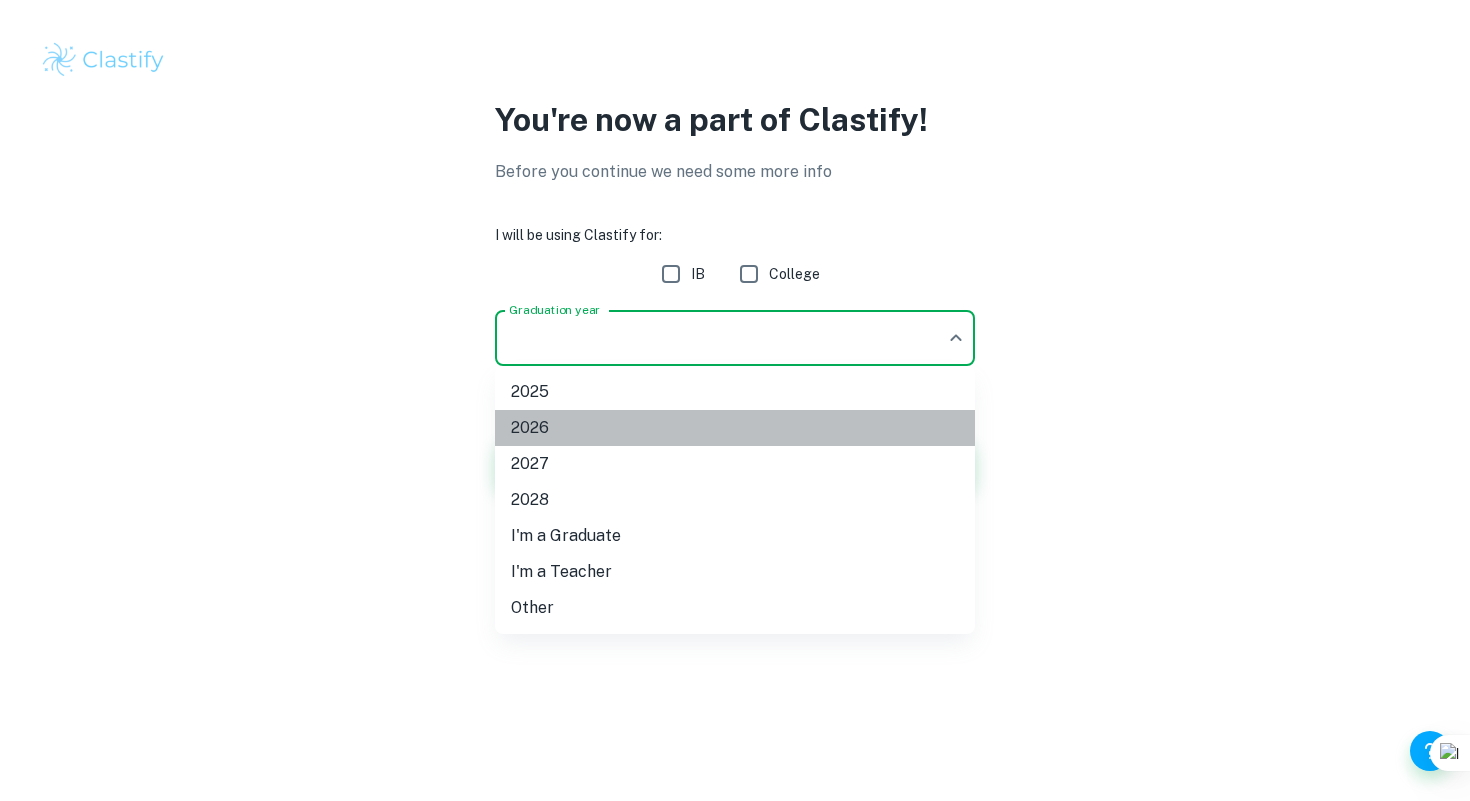click on "2026" at bounding box center [735, 428] 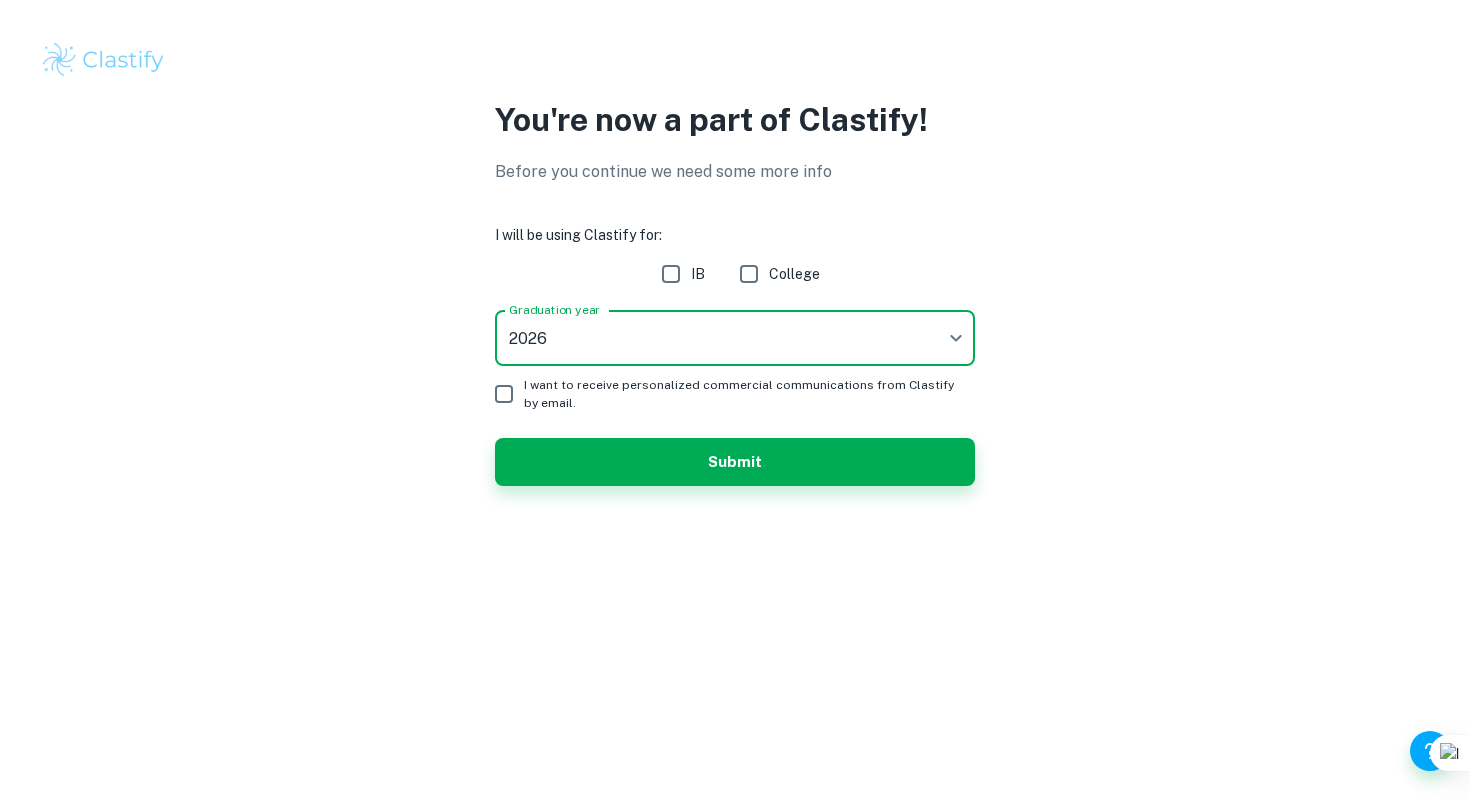 click on "IB" at bounding box center [671, 274] 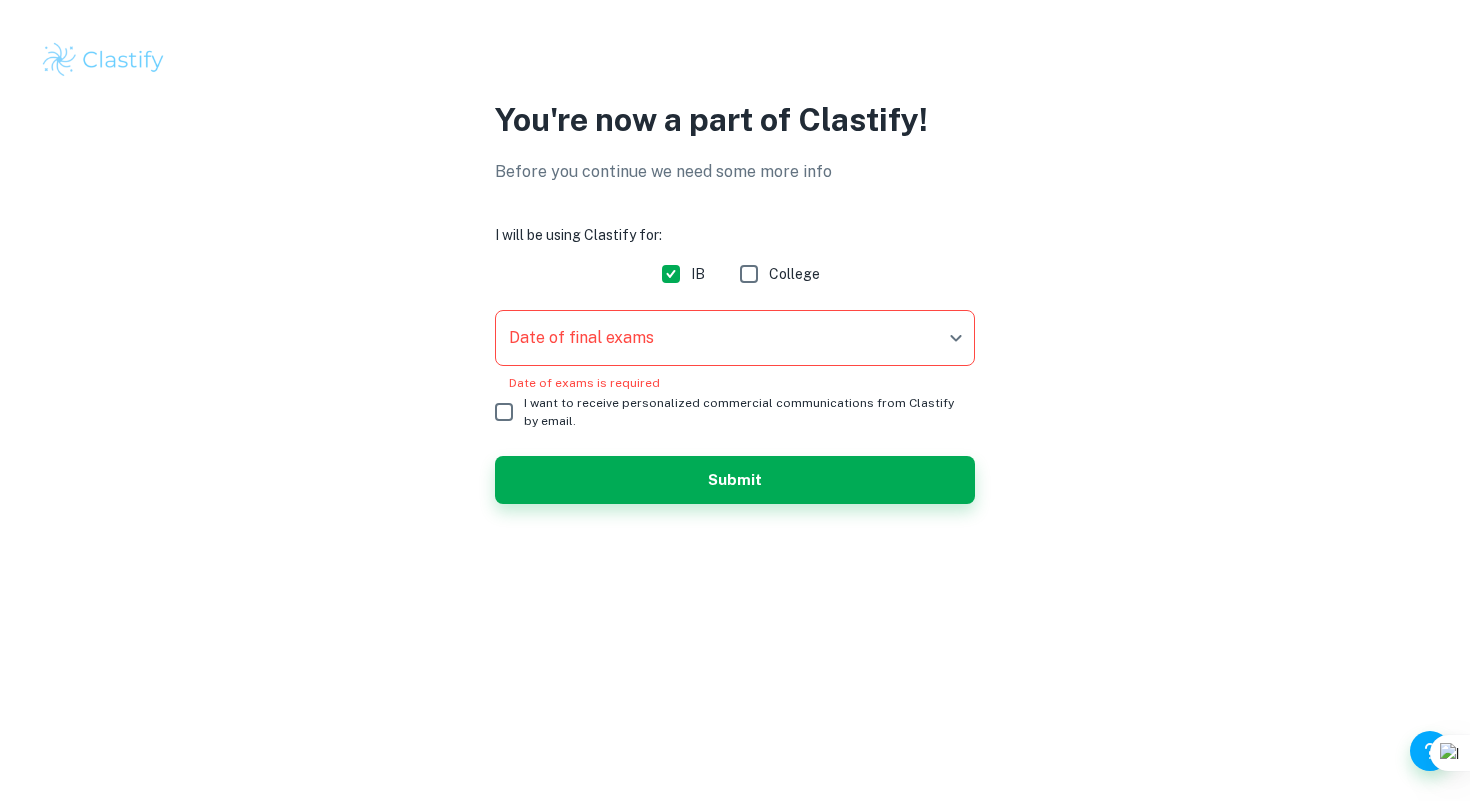 click on "We value your privacy We use cookies to enhance your browsing experience, serve personalised ads or content, and analyse our traffic. By clicking "Accept All", you consent to our use of cookies.   Cookie Policy Customise   Reject All   Accept All   Customise Consent Preferences   We use cookies to help you navigate efficiently and perform certain functions. You will find detailed information about all cookies under each consent category below. The cookies that are categorised as "Necessary" are stored on your browser as they are essential for enabling the basic functionalities of the site. ...  Show more For more information on how Google's third-party cookies operate and handle your data, see:   Google Privacy Policy Necessary Always Active Necessary cookies are required to enable the basic features of this site, such as providing secure log-in or adjusting your consent preferences. These cookies do not store any personally identifiable data. Functional Analytics Performance Advertisement Uncategorised" at bounding box center [735, 400] 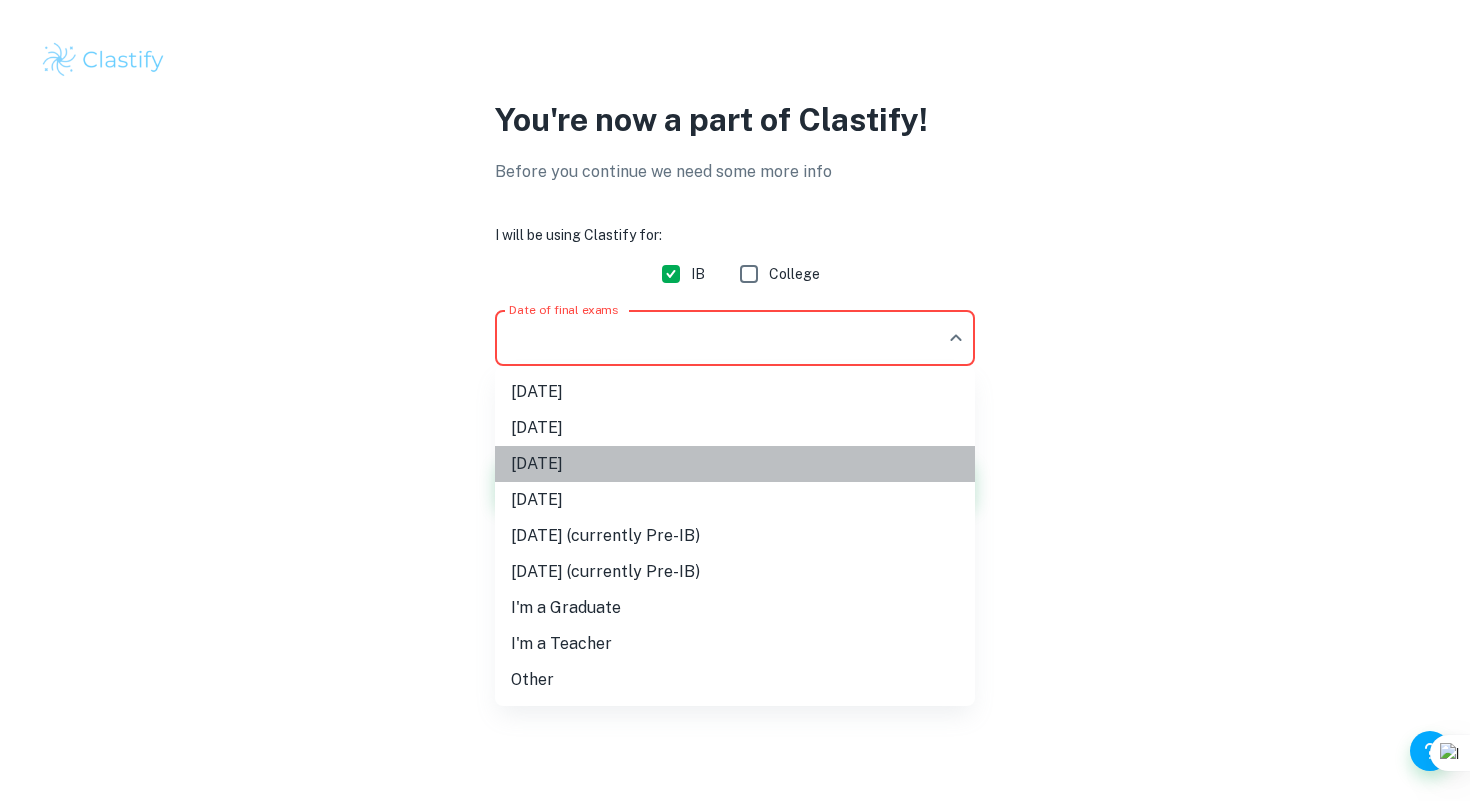 click on "[DATE]" at bounding box center (735, 464) 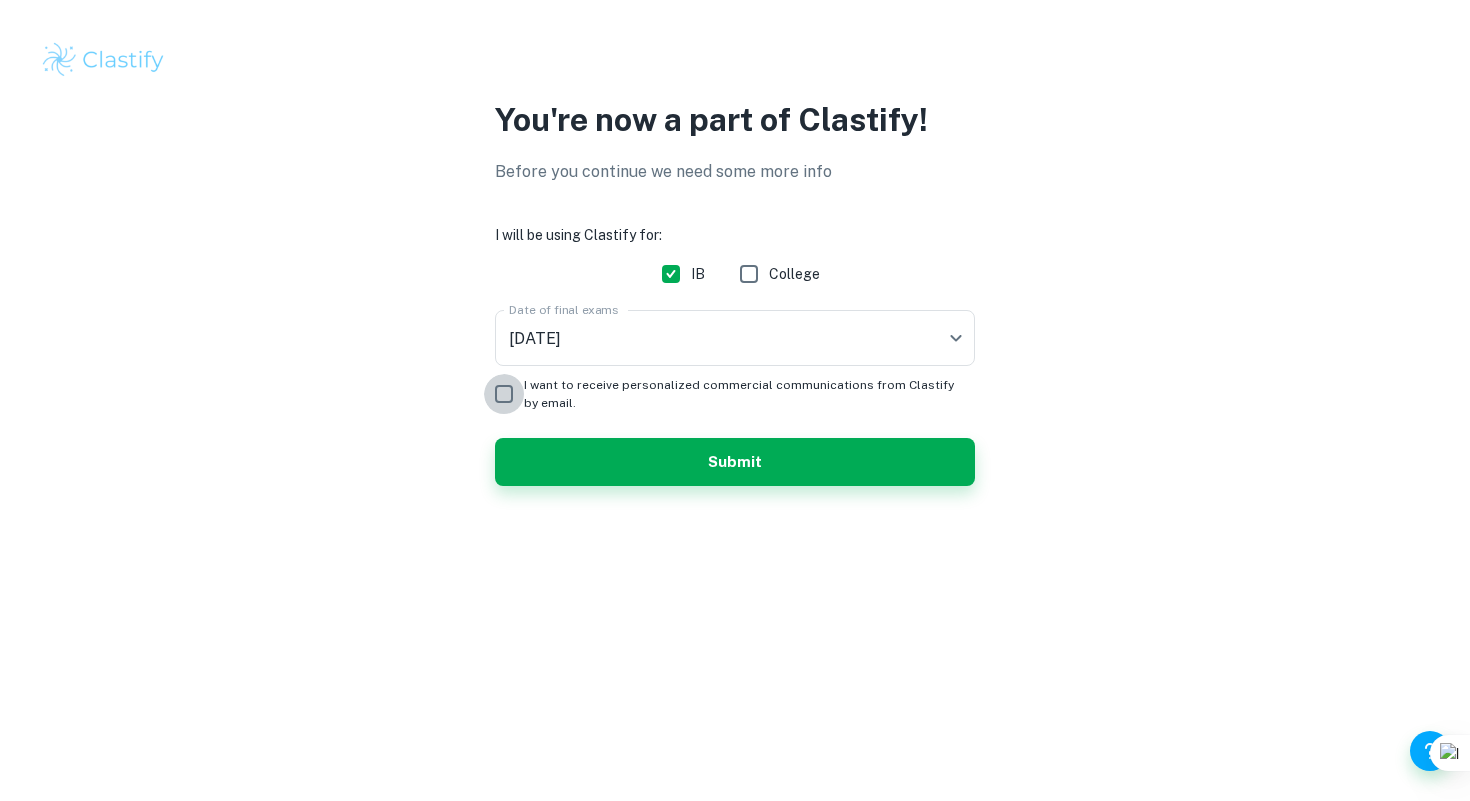 click on "I want to receive personalized commercial communications from Clastify by email." at bounding box center [504, 394] 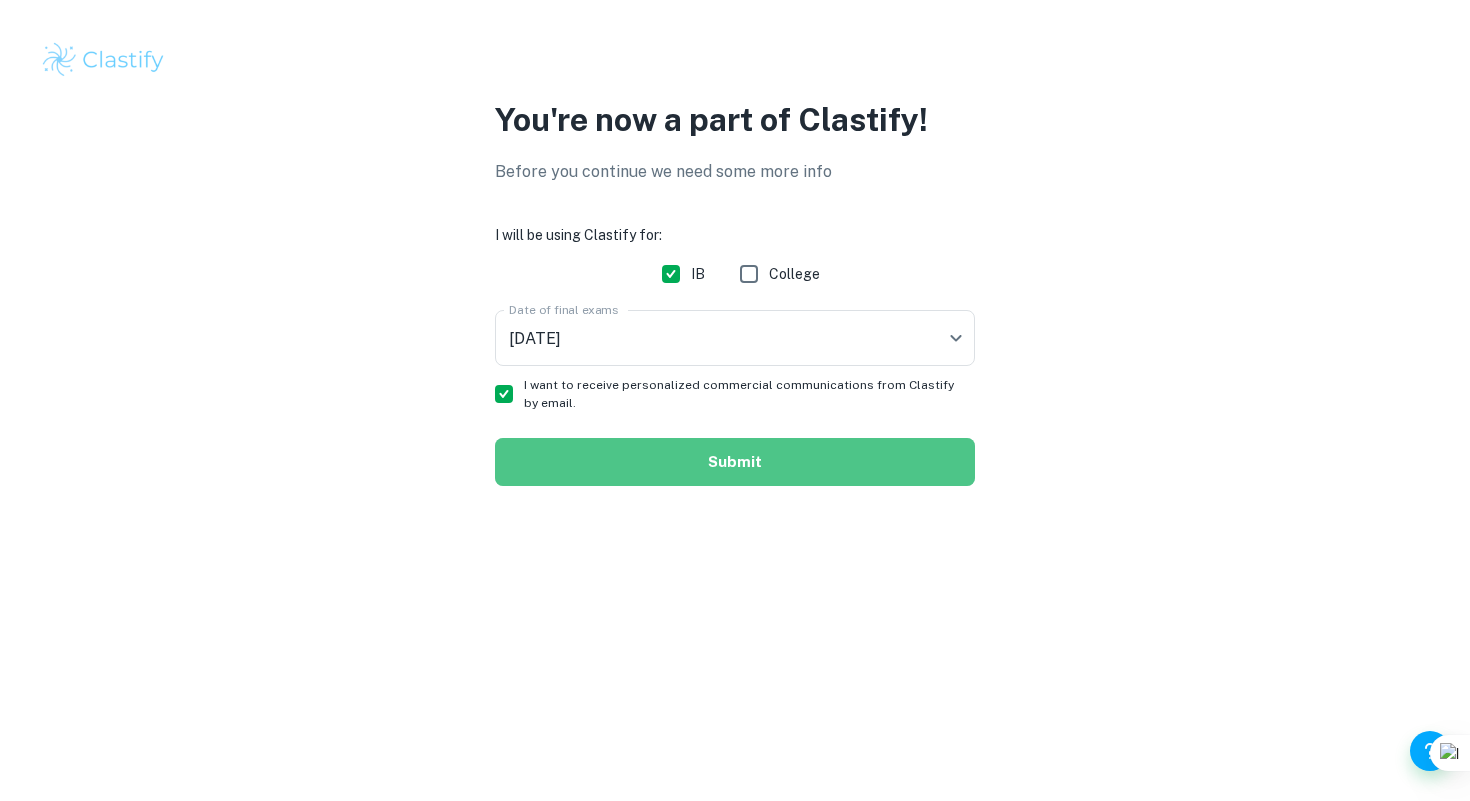click on "Submit" at bounding box center [735, 462] 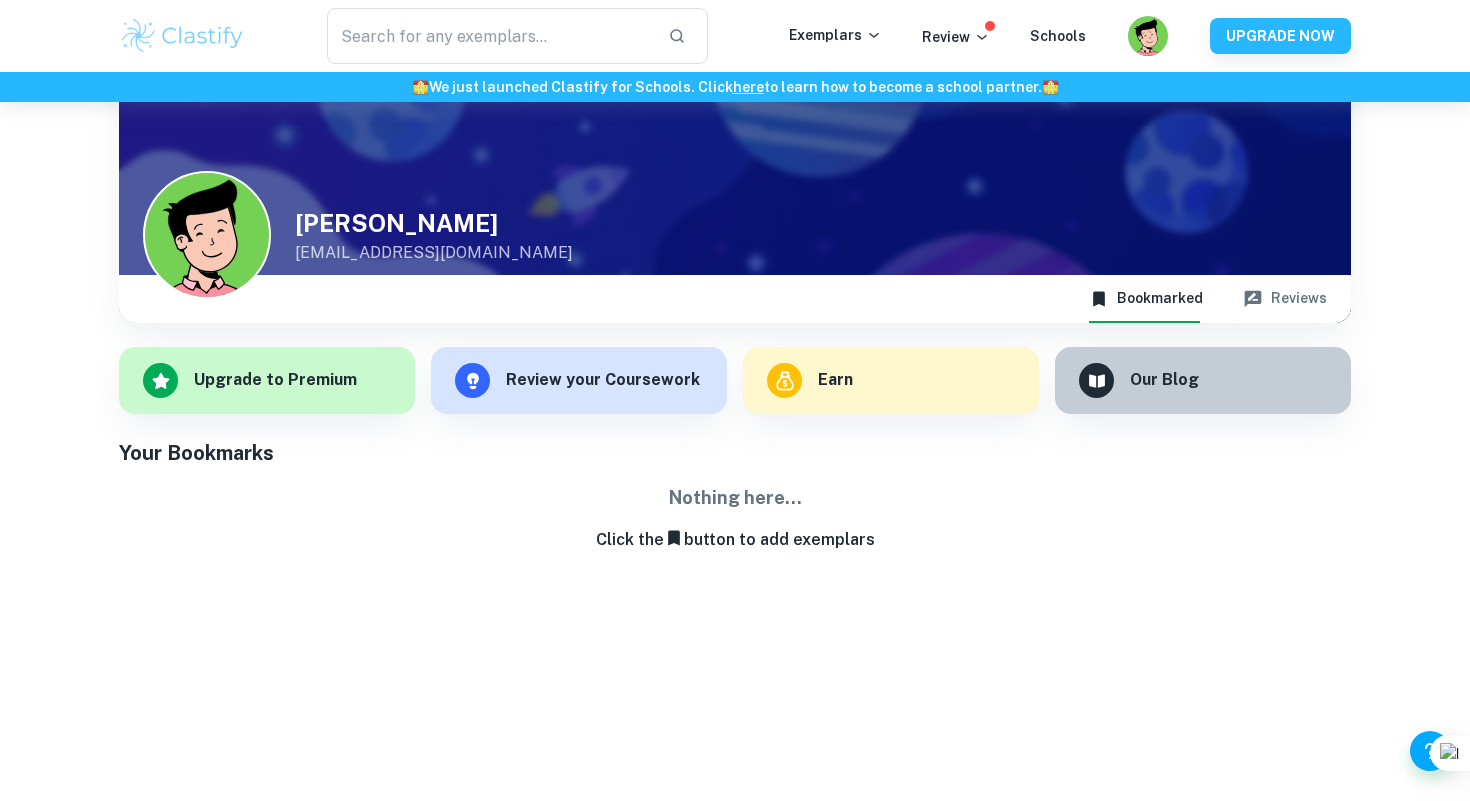 scroll, scrollTop: 78, scrollLeft: 0, axis: vertical 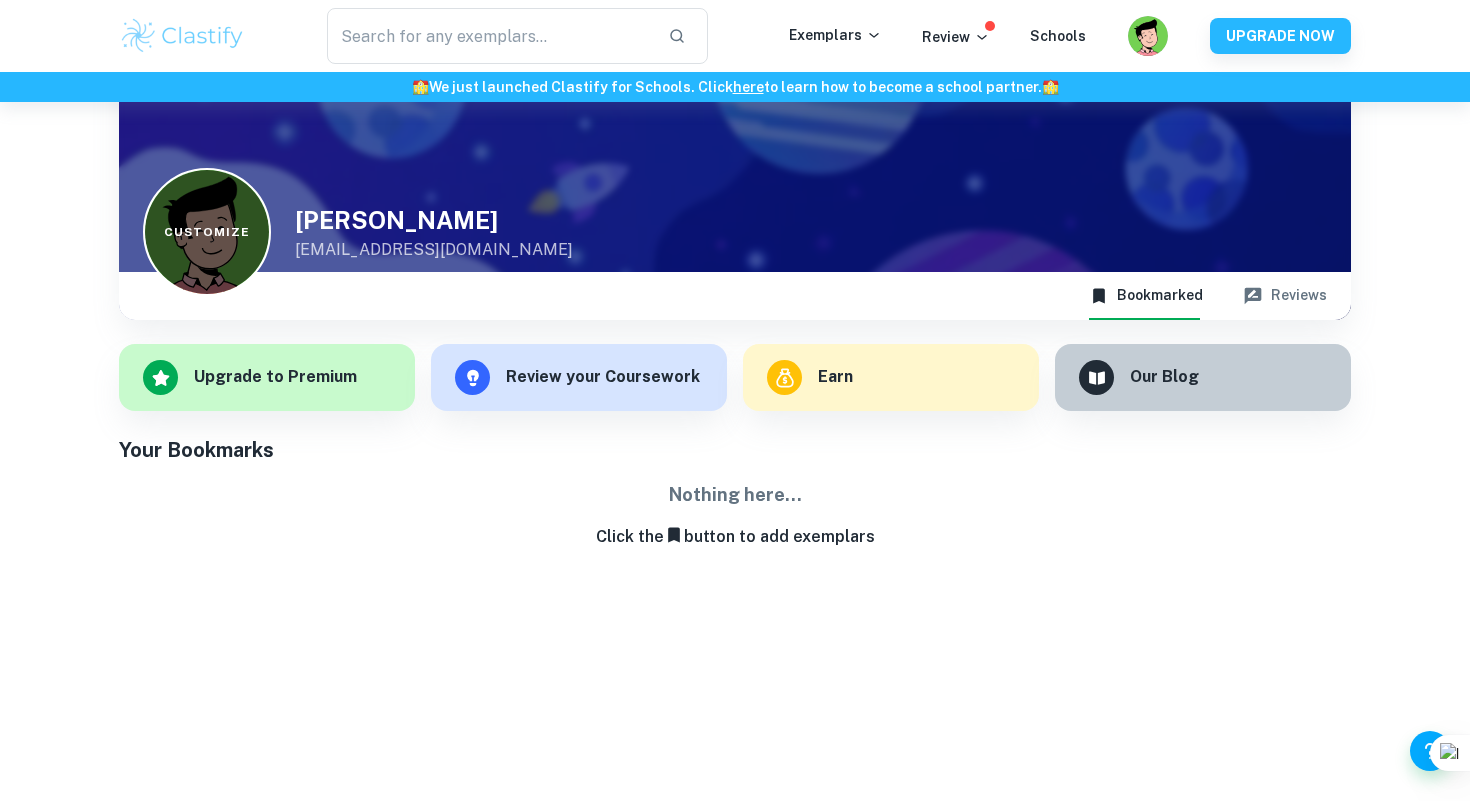 click on "Customize" at bounding box center (207, 232) 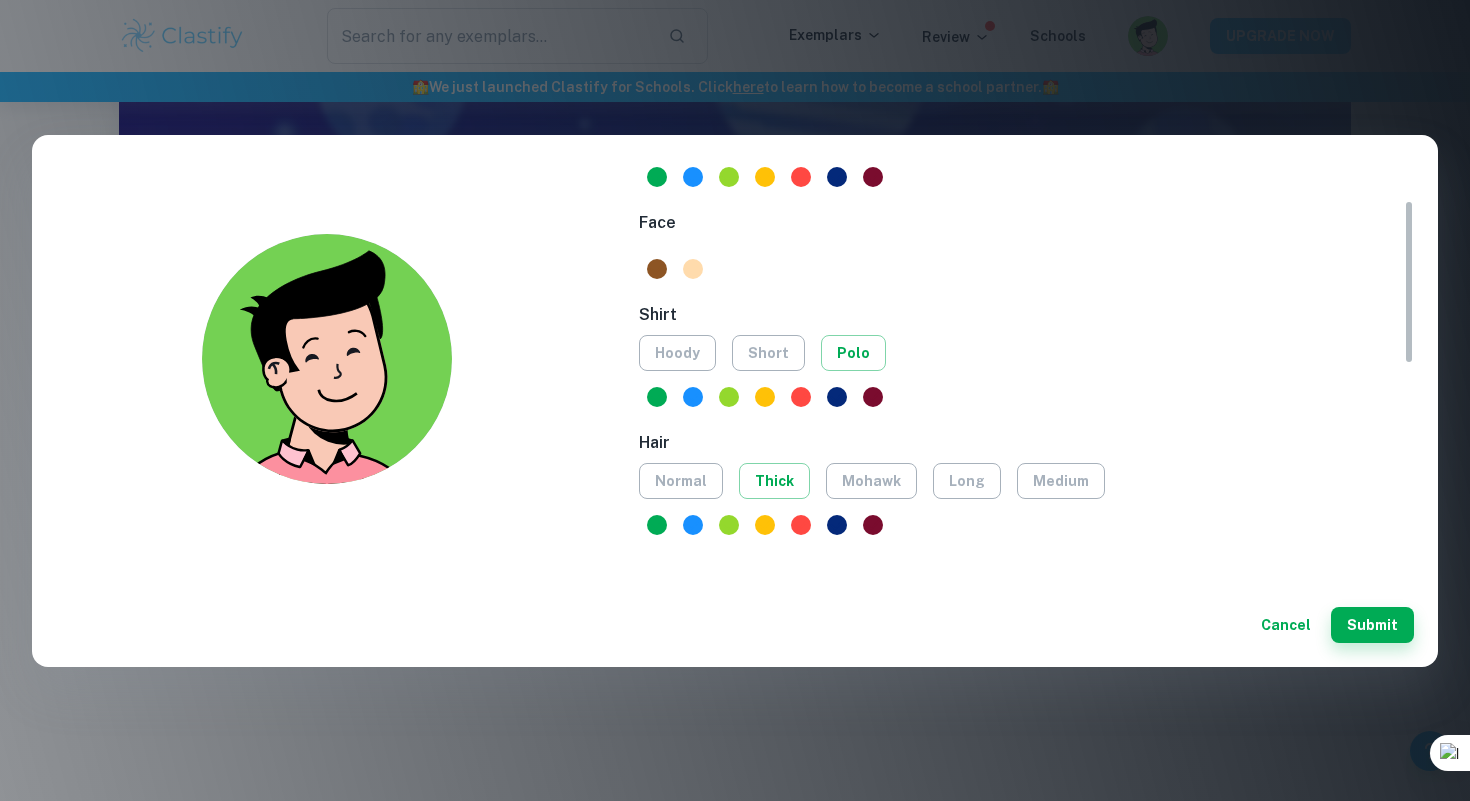 scroll, scrollTop: 0, scrollLeft: 0, axis: both 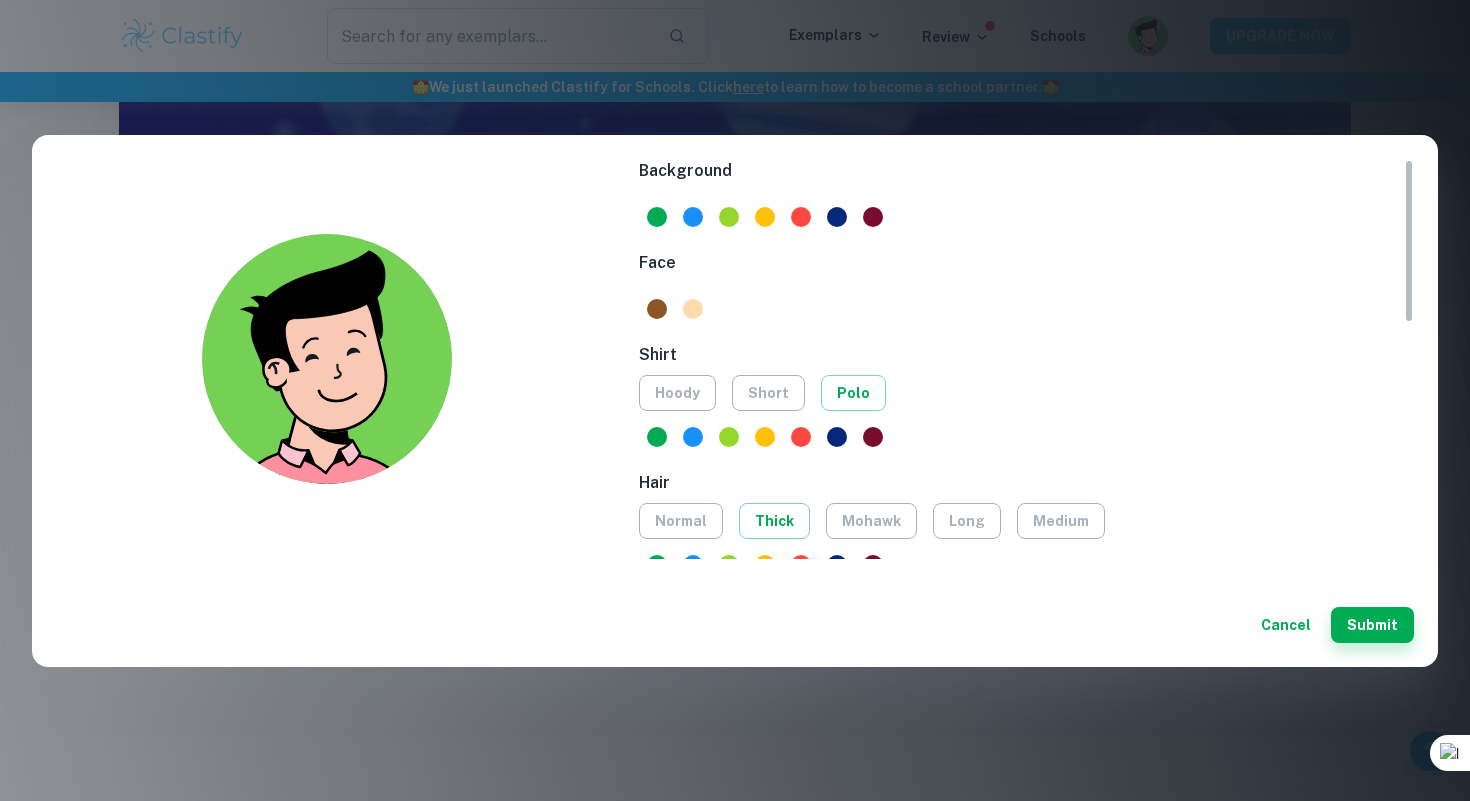 click on "Cancel" at bounding box center (1286, 625) 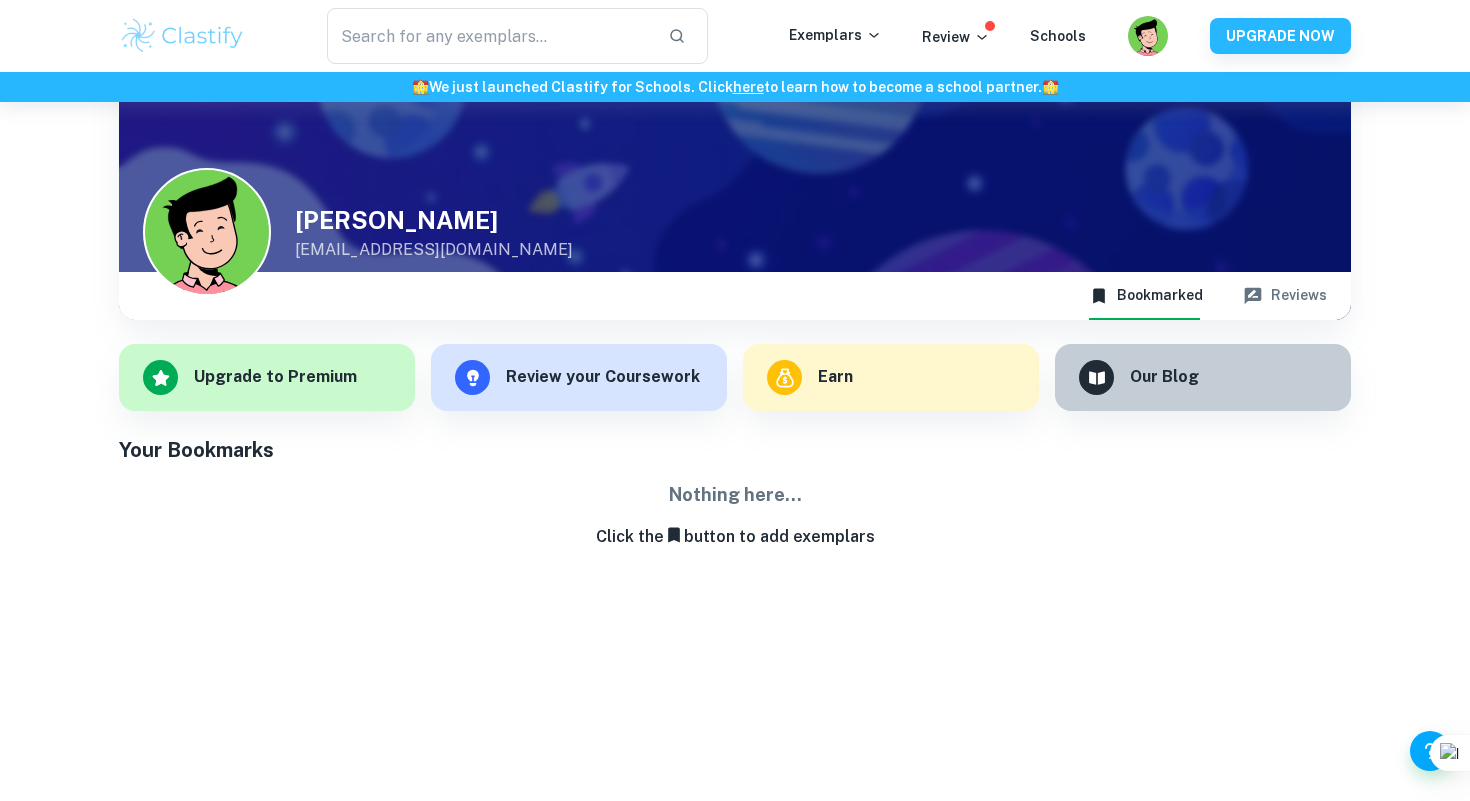 click on "[EMAIL_ADDRESS][DOMAIN_NAME]" at bounding box center [434, 250] 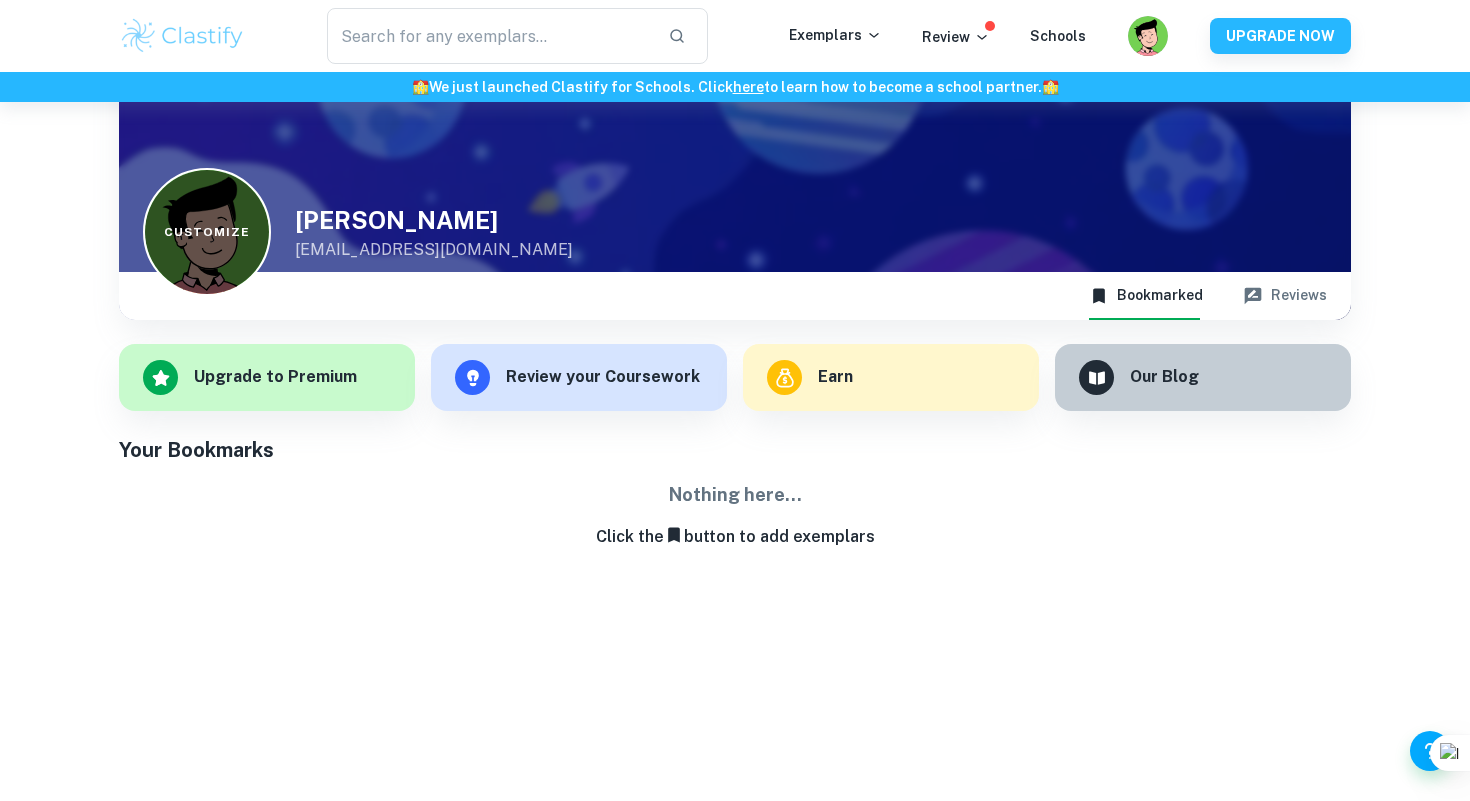 click on "Customize" at bounding box center [207, 232] 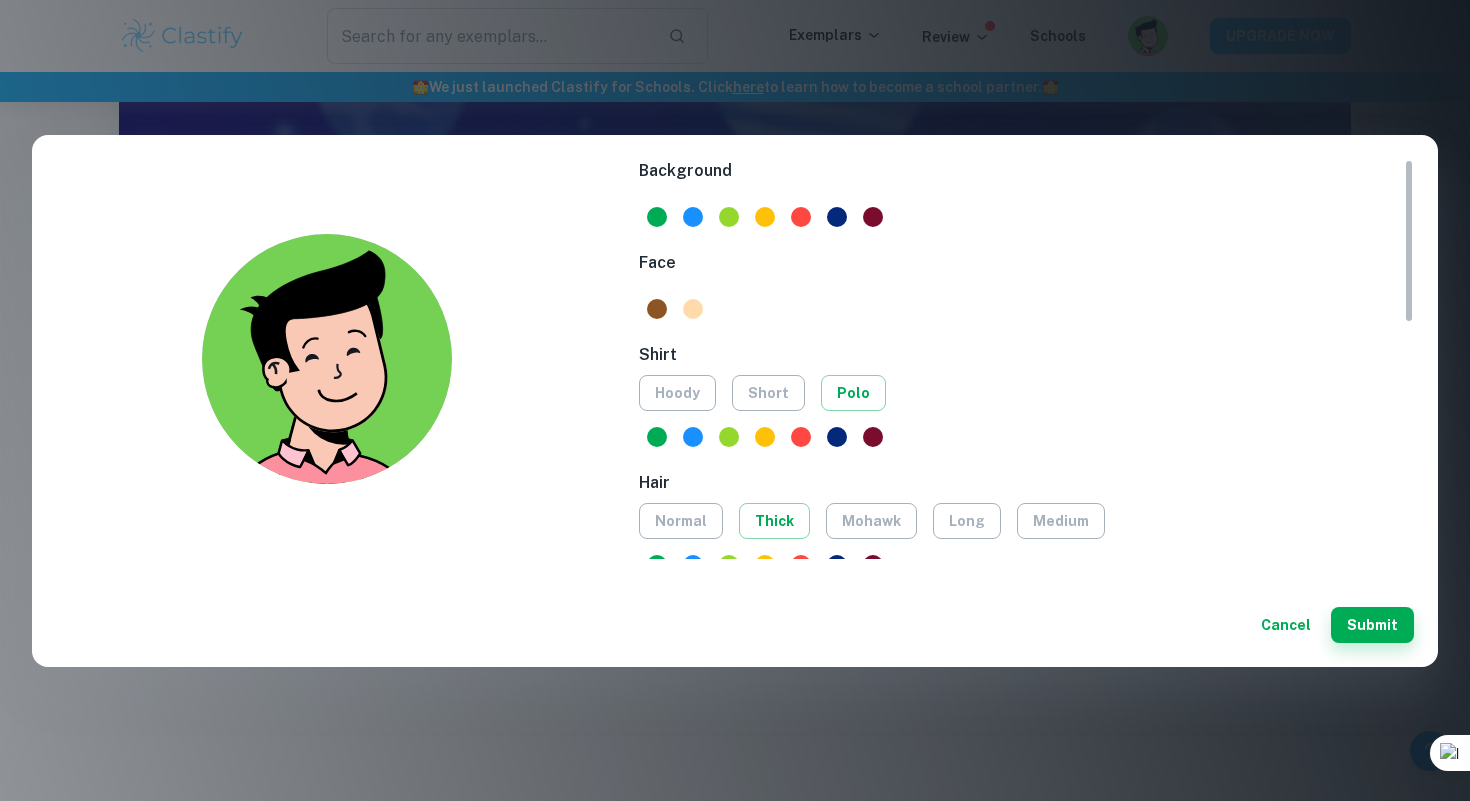 click 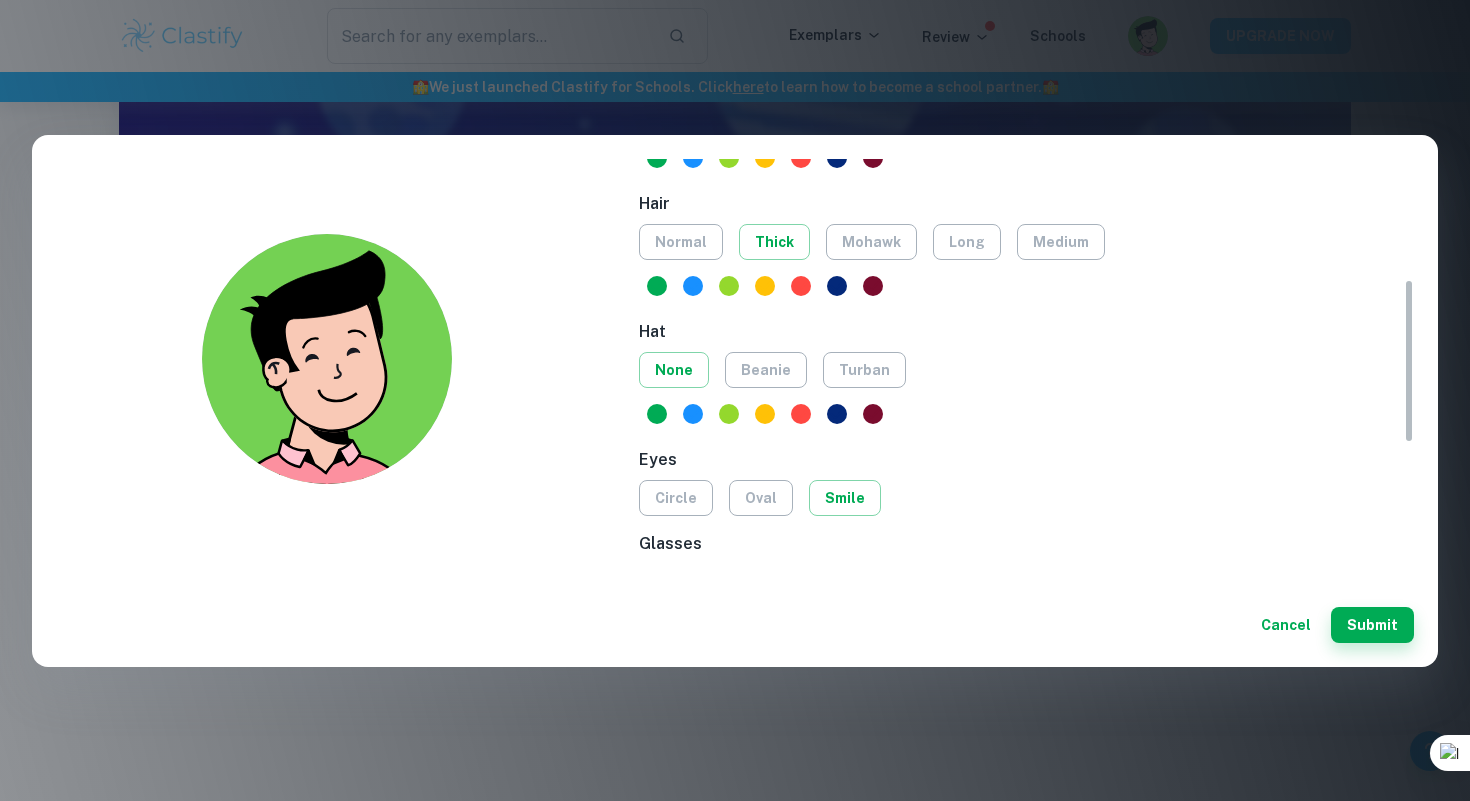 scroll, scrollTop: 292, scrollLeft: 0, axis: vertical 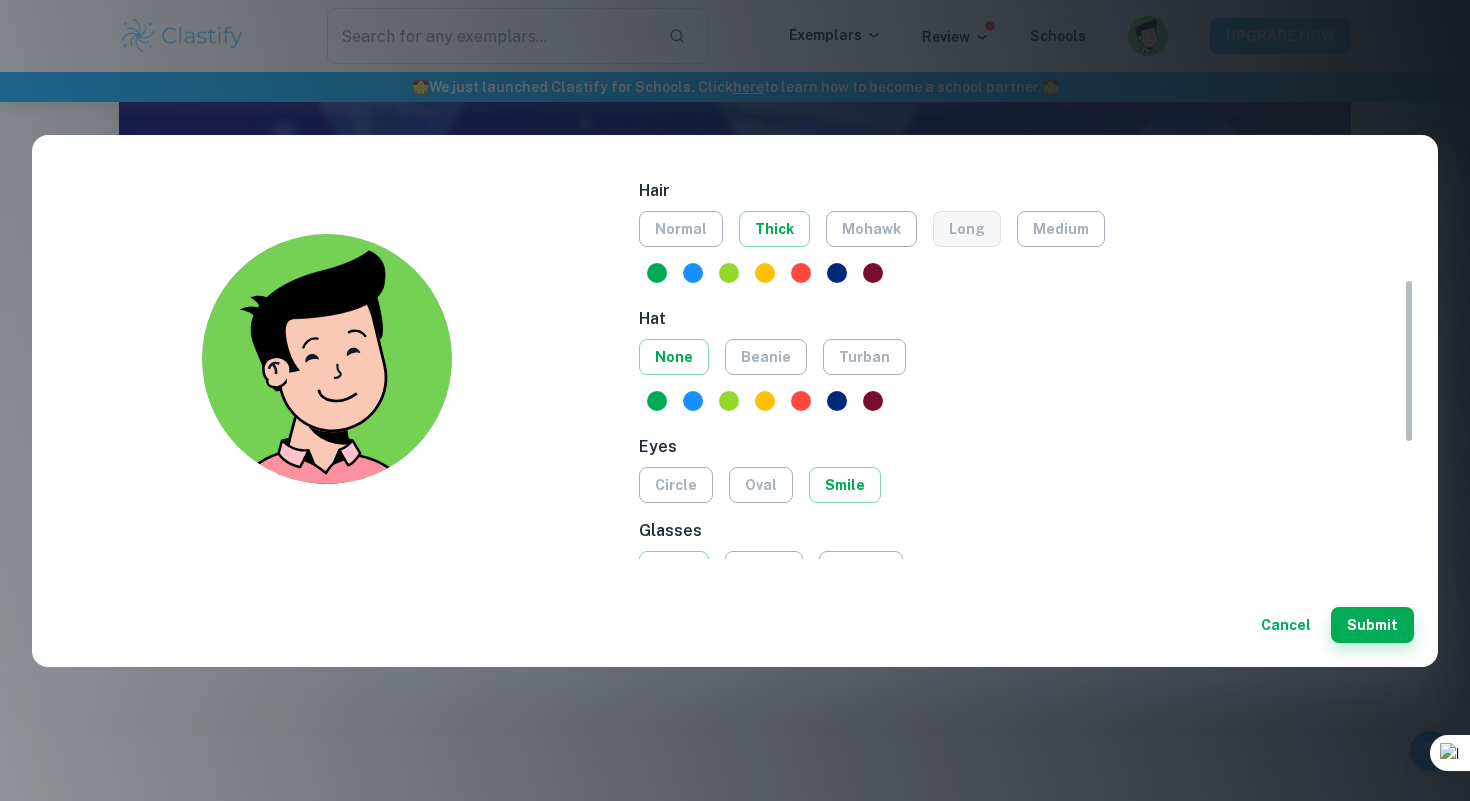click on "long" at bounding box center [967, 229] 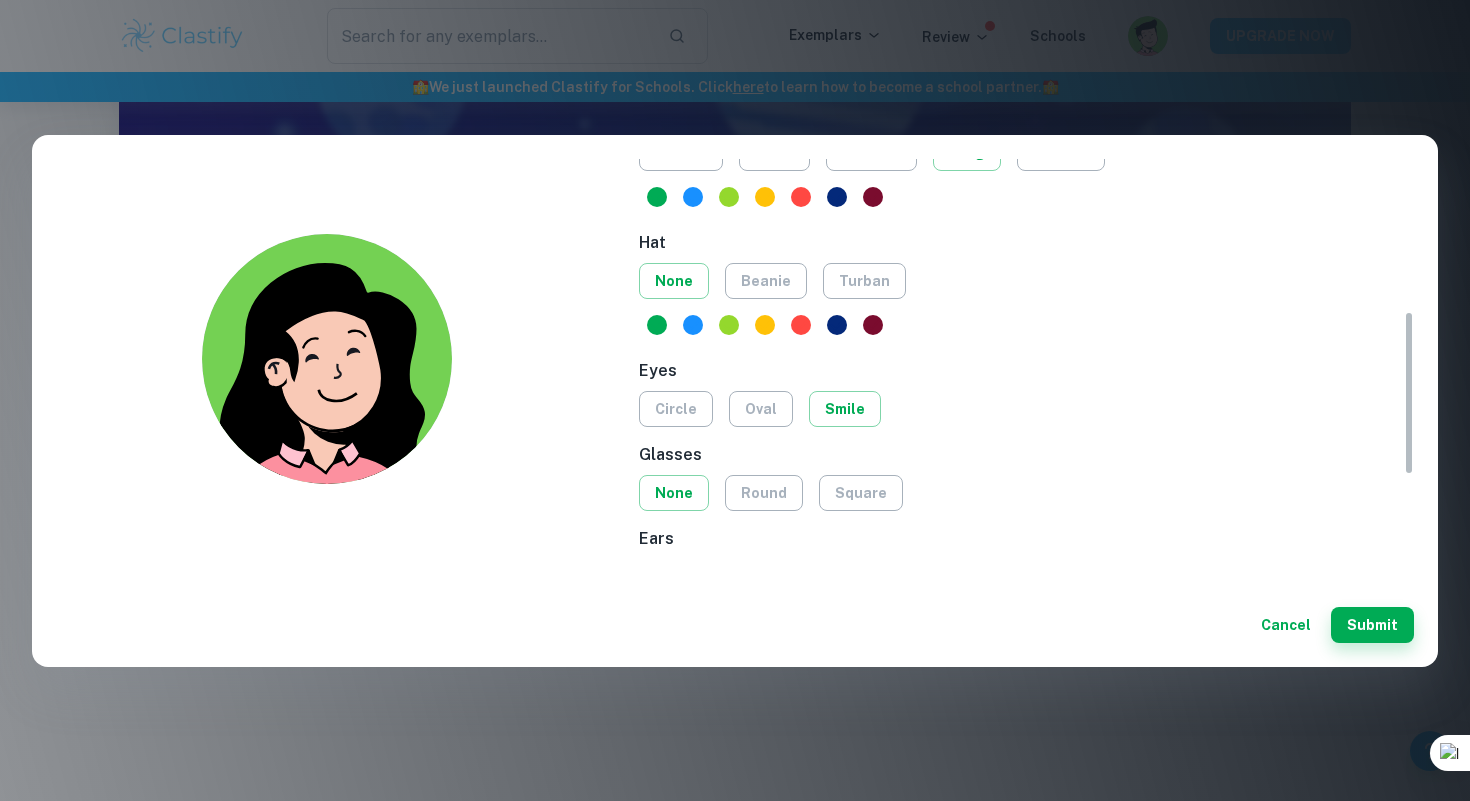 scroll, scrollTop: 369, scrollLeft: 0, axis: vertical 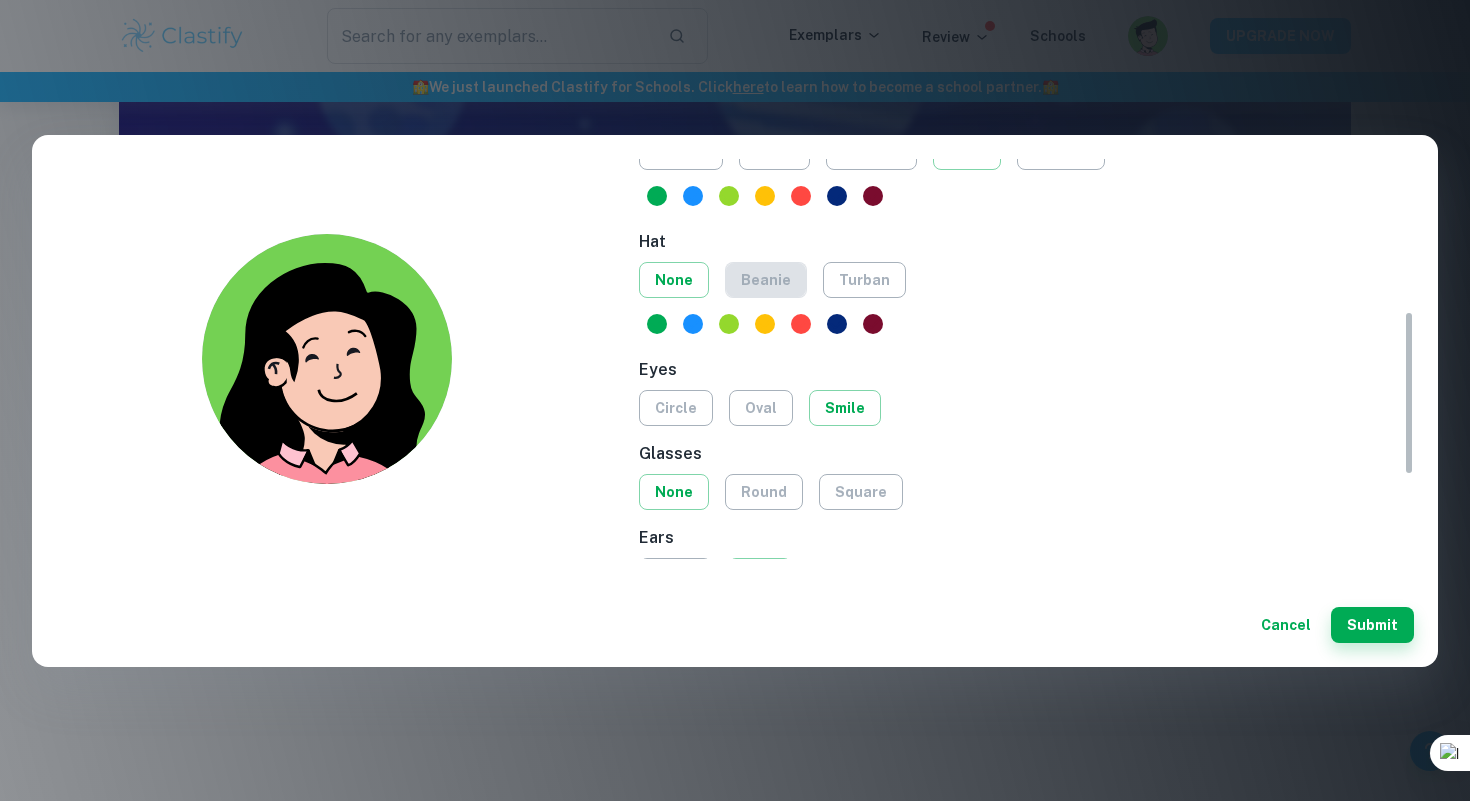 click on "beanie" at bounding box center (766, 280) 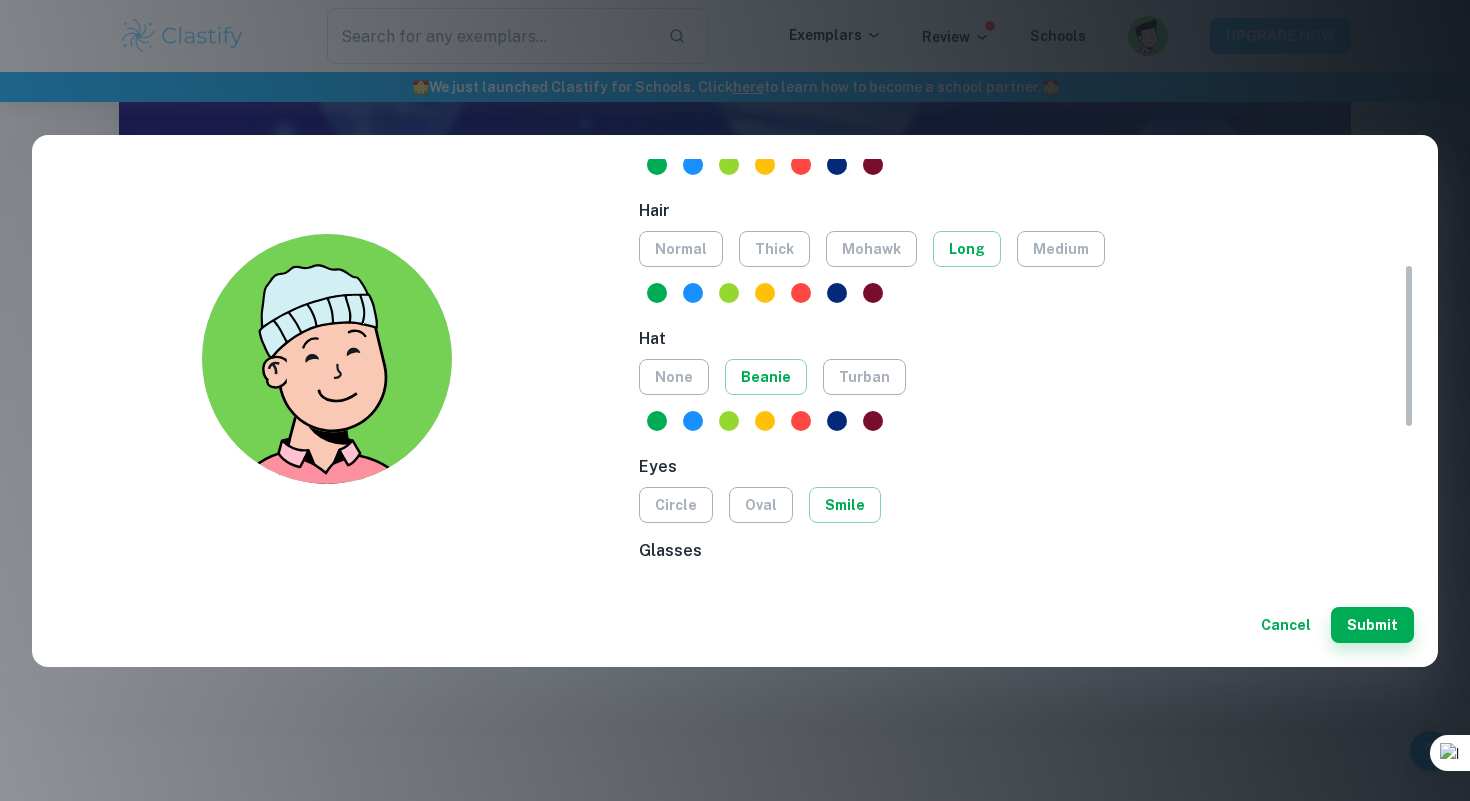 scroll, scrollTop: 255, scrollLeft: 0, axis: vertical 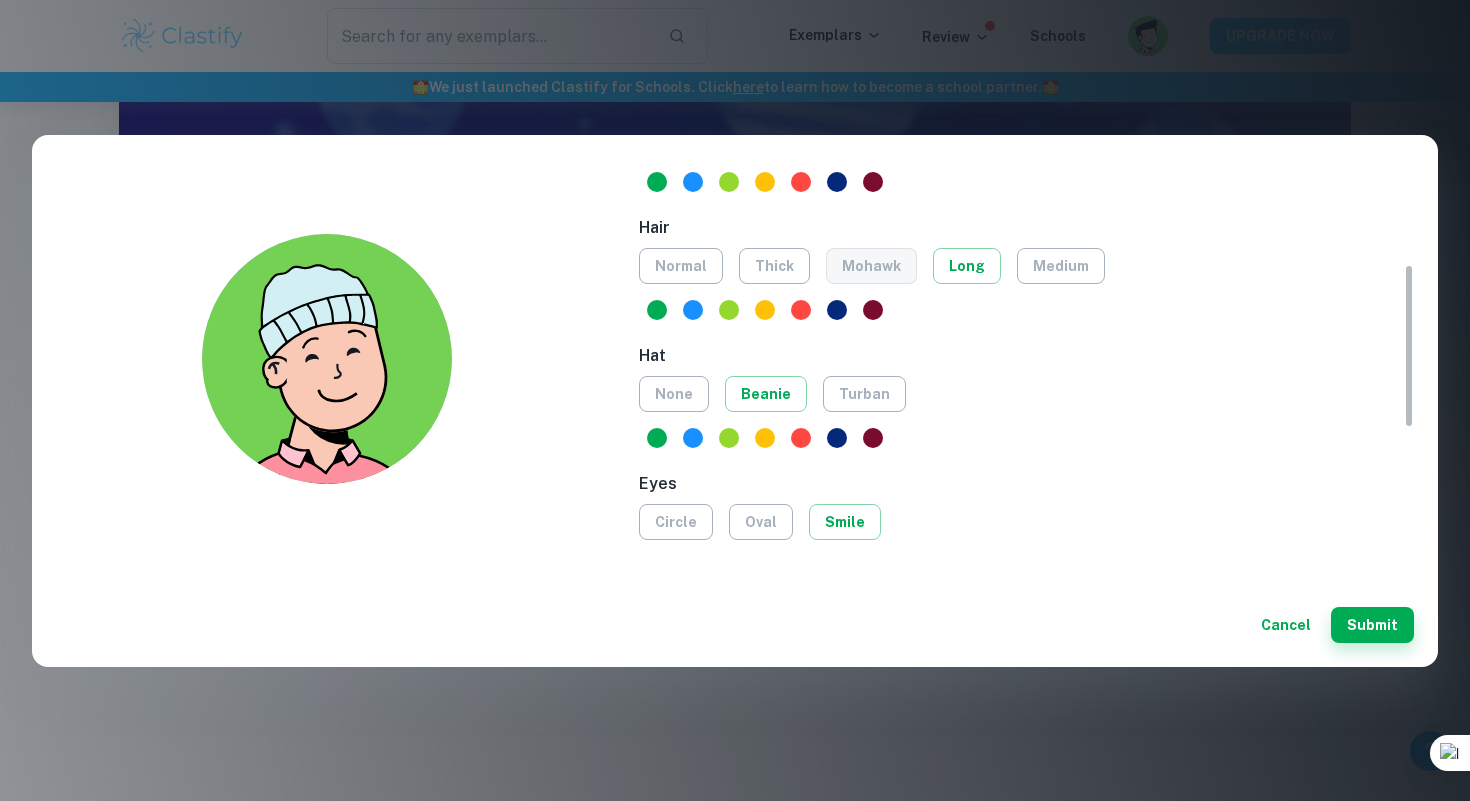 click on "mohawk" at bounding box center (871, 266) 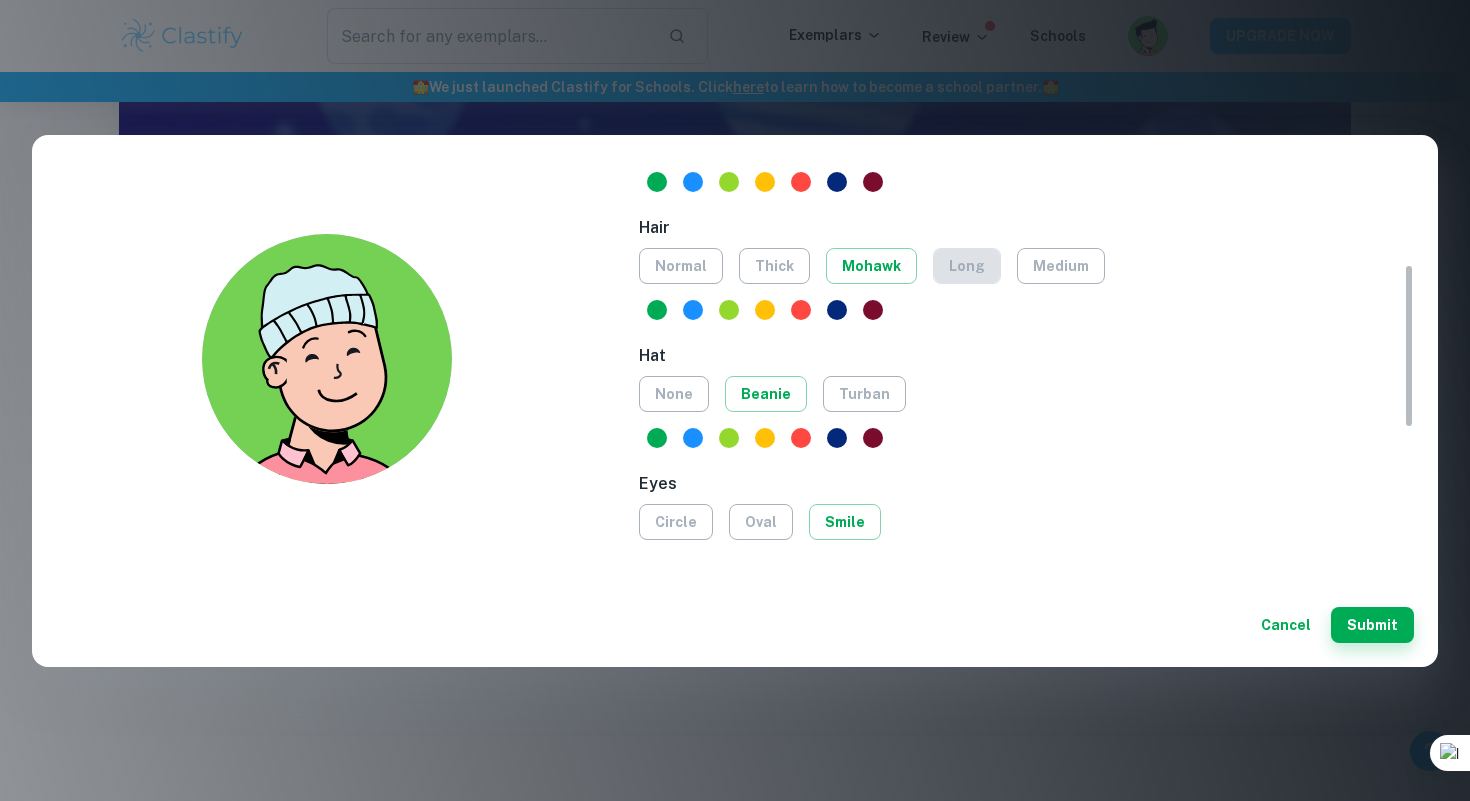 click on "long" at bounding box center [967, 266] 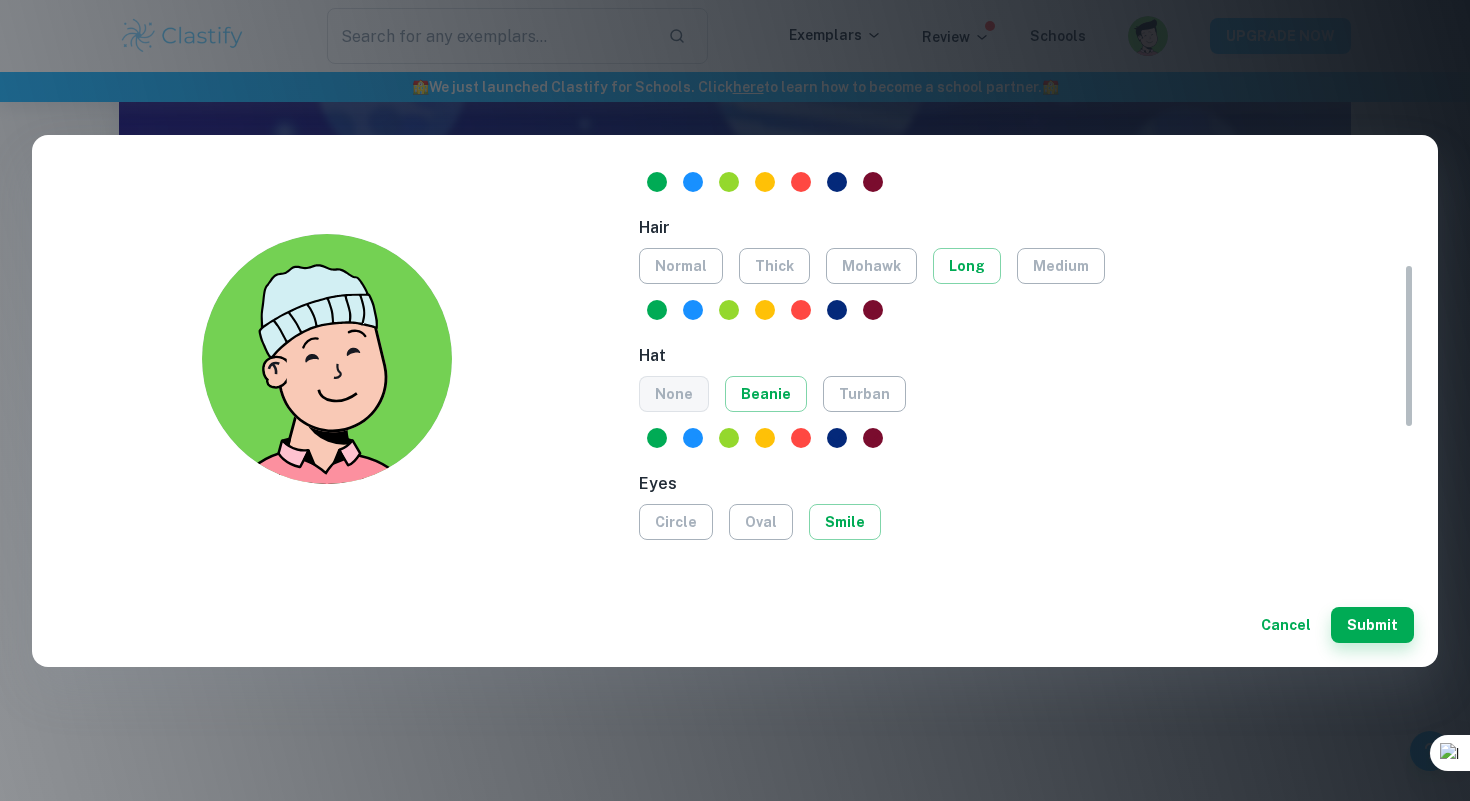 click on "none" at bounding box center (674, 394) 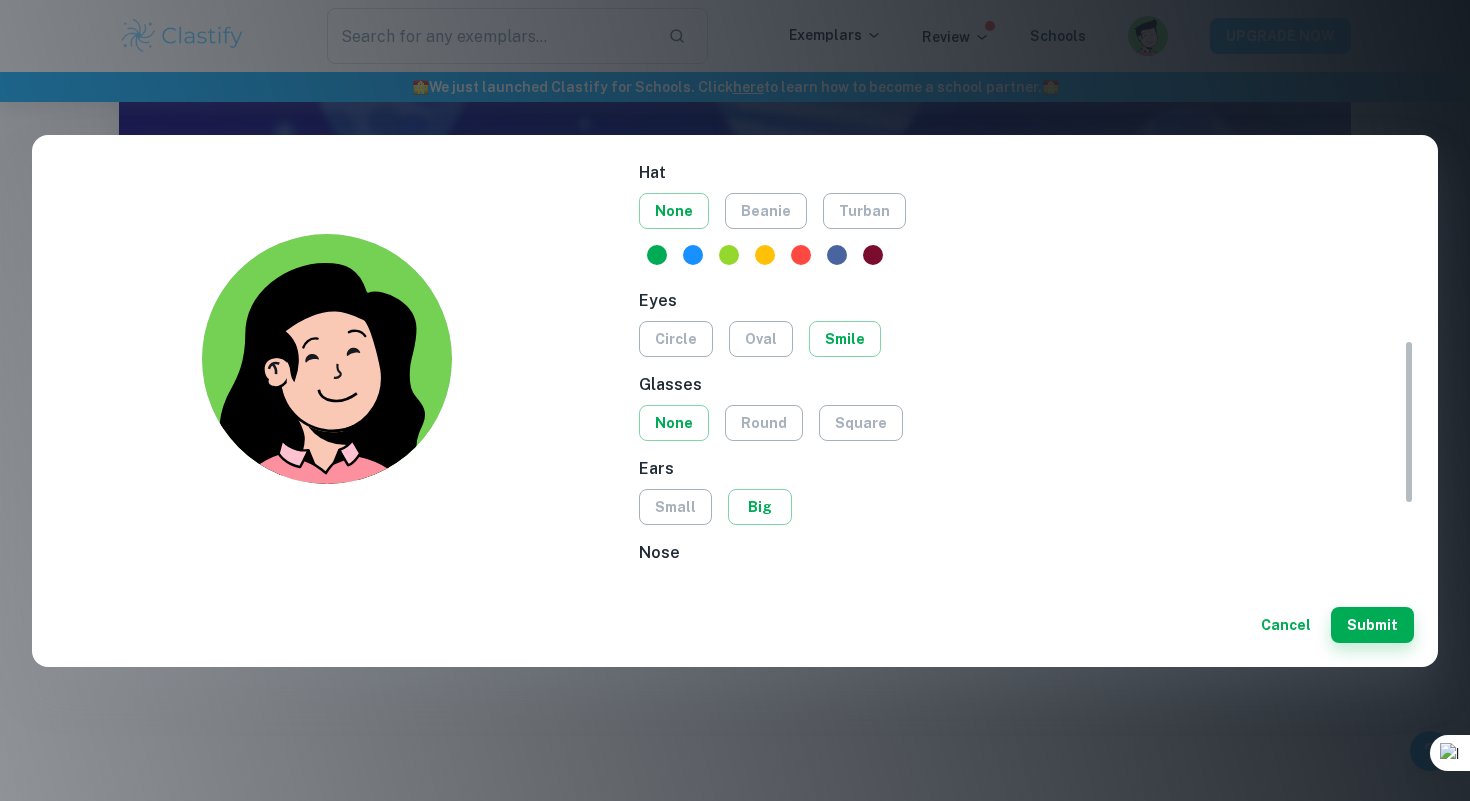 scroll, scrollTop: 452, scrollLeft: 0, axis: vertical 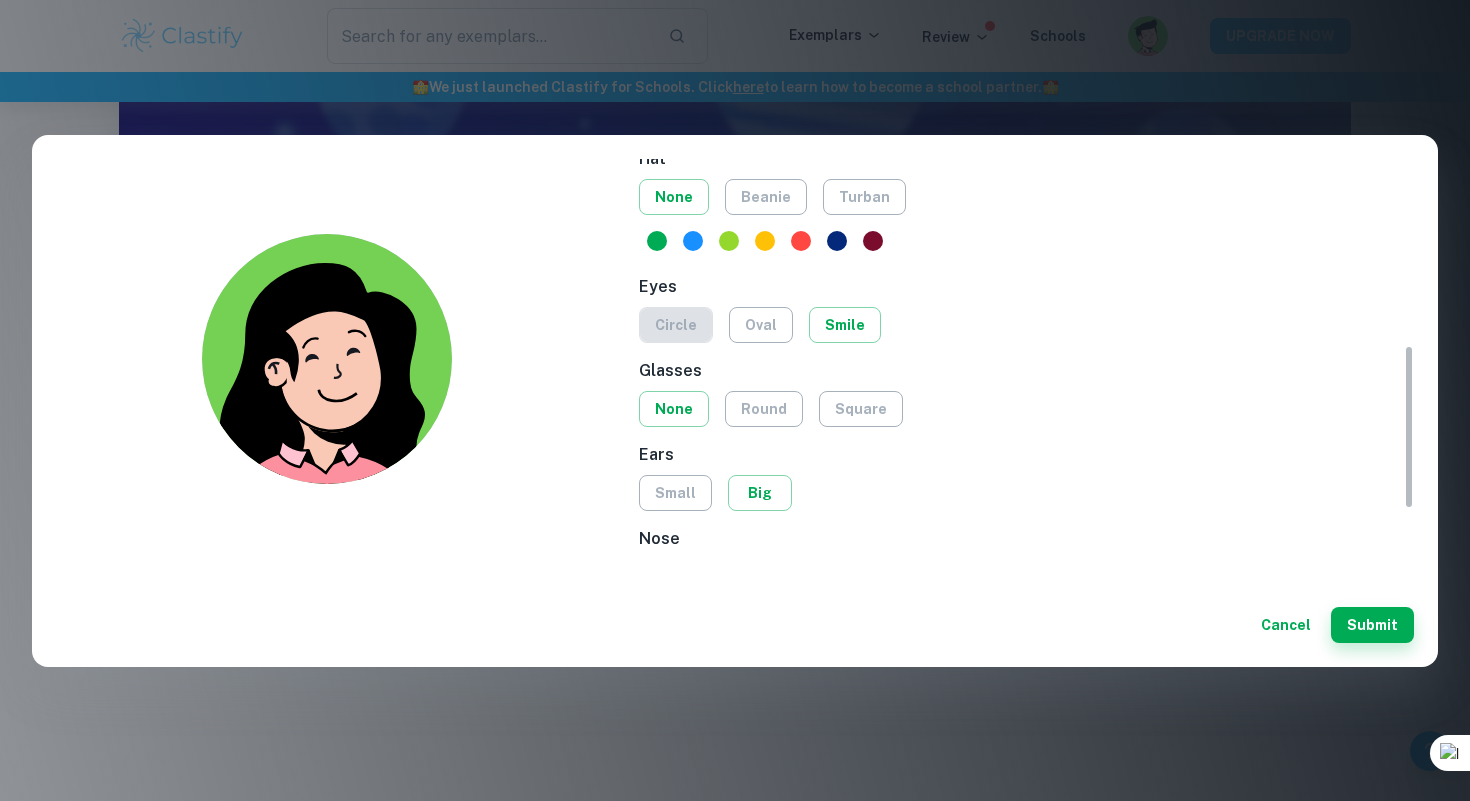 click on "circle" at bounding box center [676, 325] 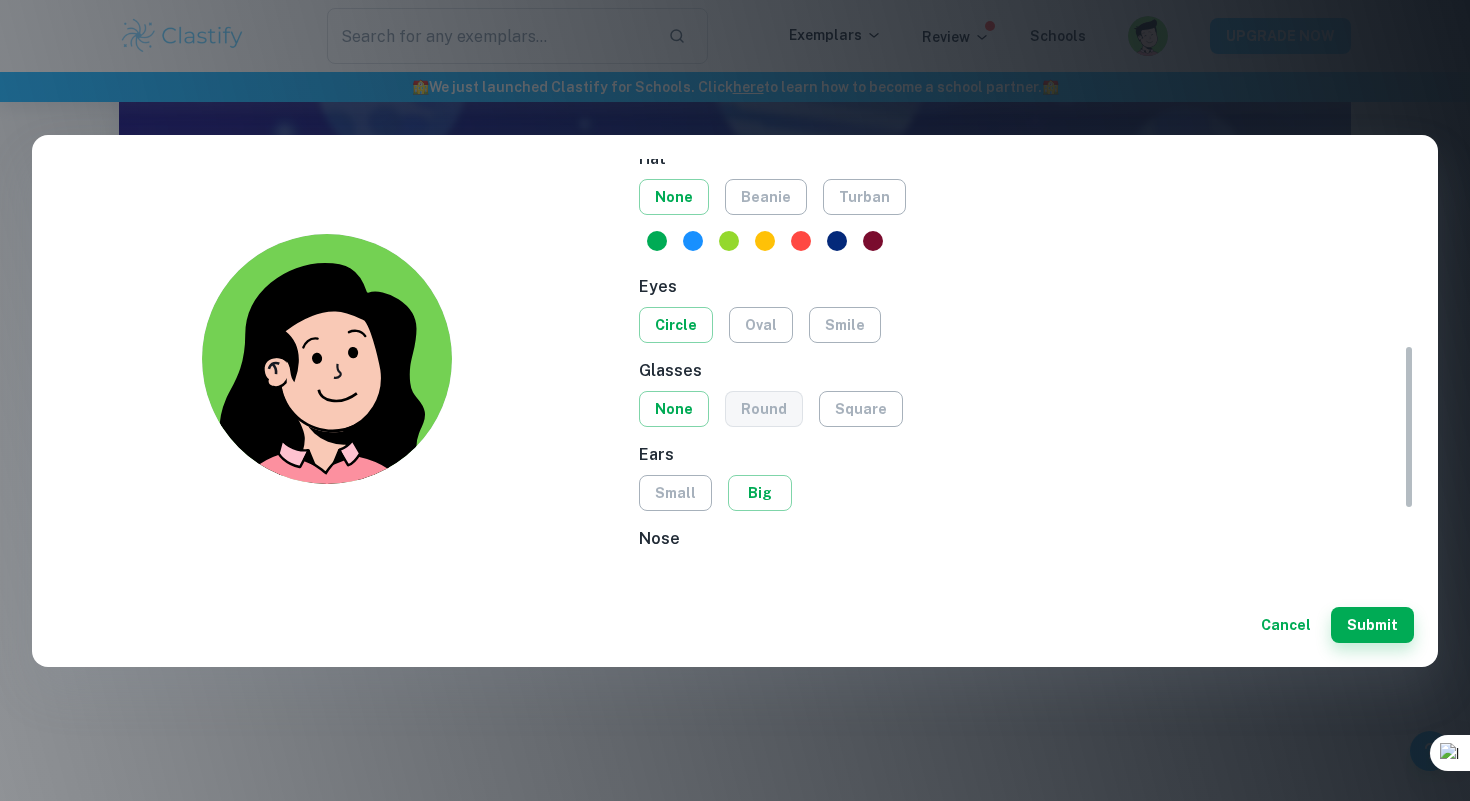 scroll, scrollTop: 480, scrollLeft: 0, axis: vertical 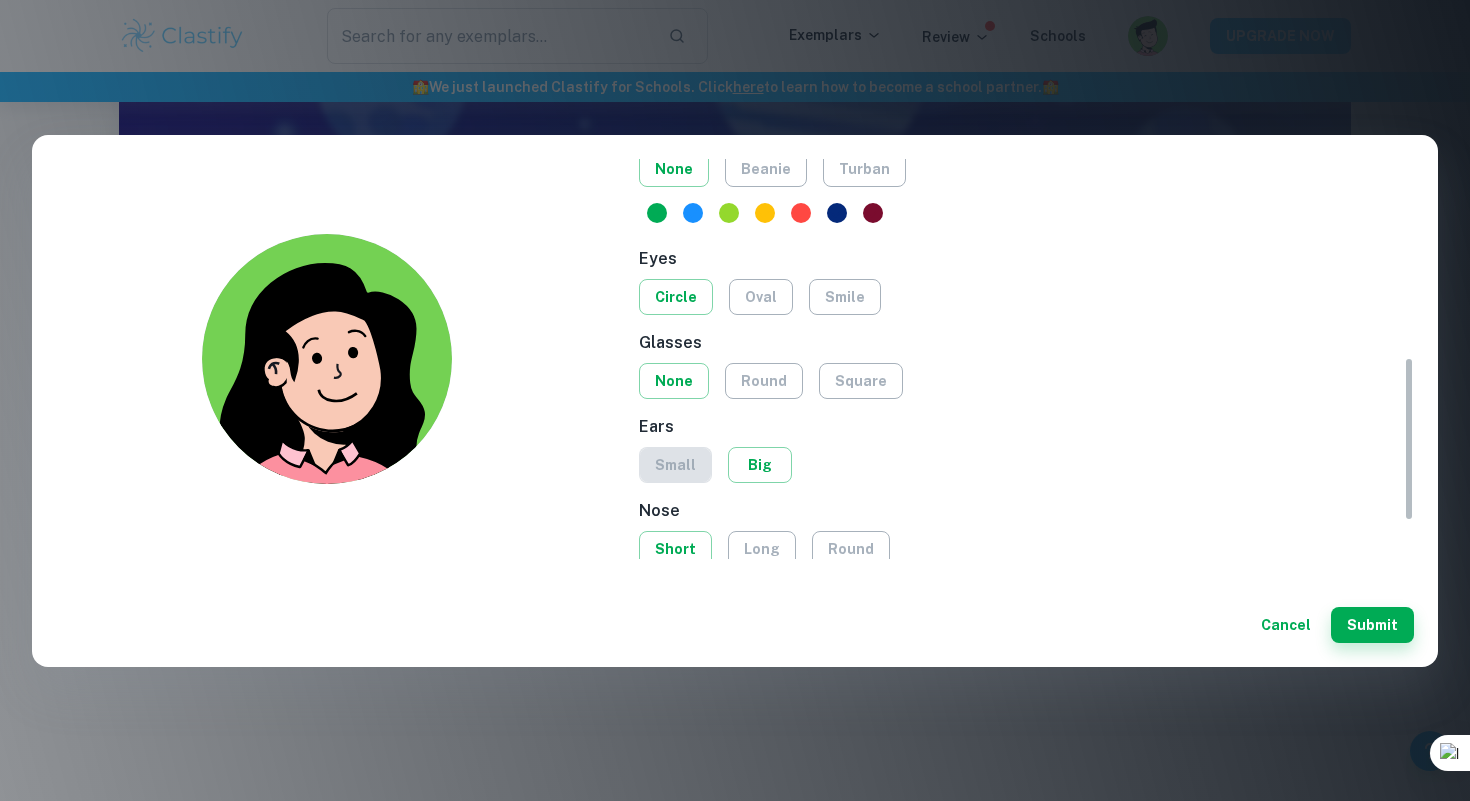 click on "small" at bounding box center (675, 465) 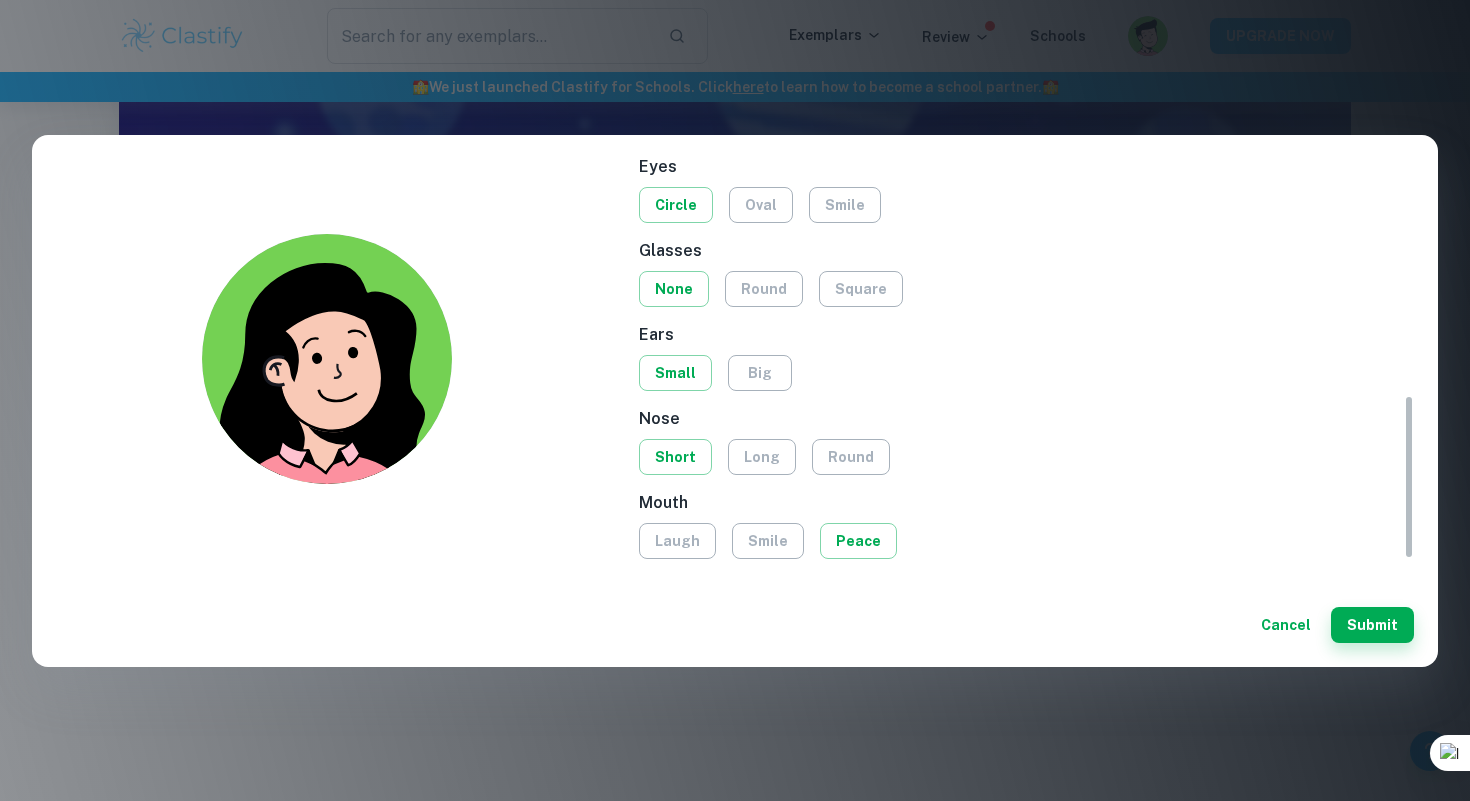 scroll, scrollTop: 571, scrollLeft: 0, axis: vertical 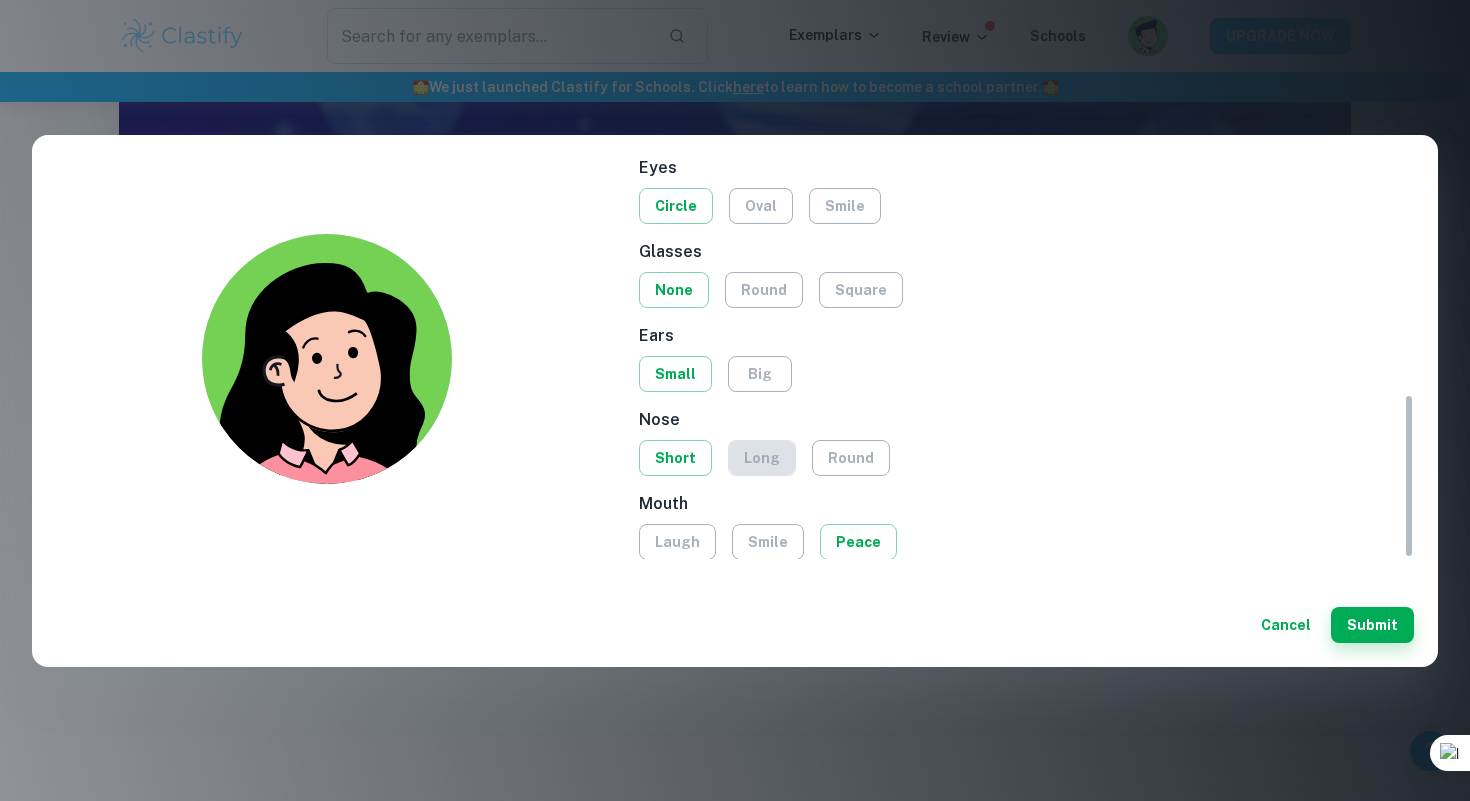 click on "long" at bounding box center [762, 458] 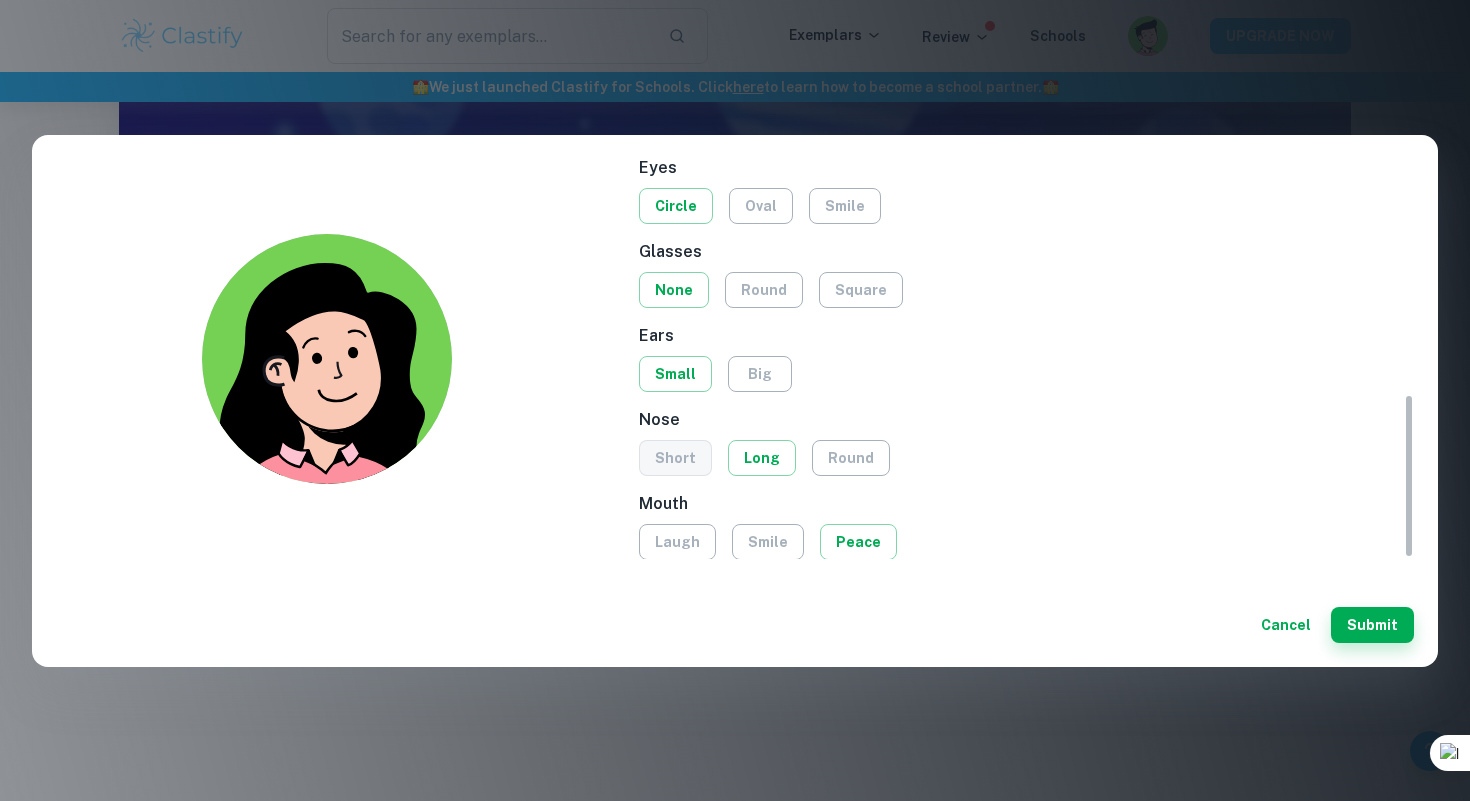click on "short" at bounding box center (675, 458) 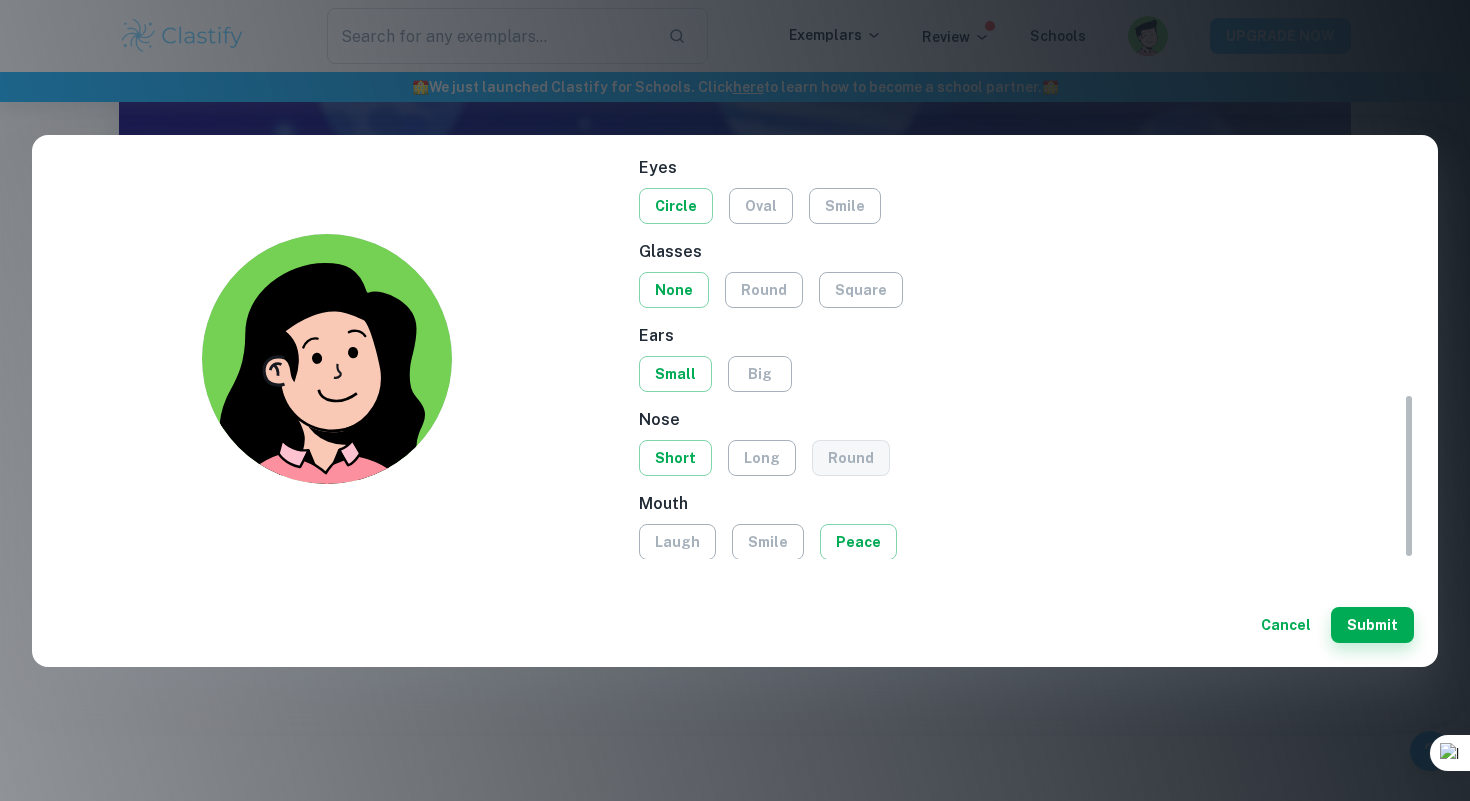 click on "round" at bounding box center (851, 458) 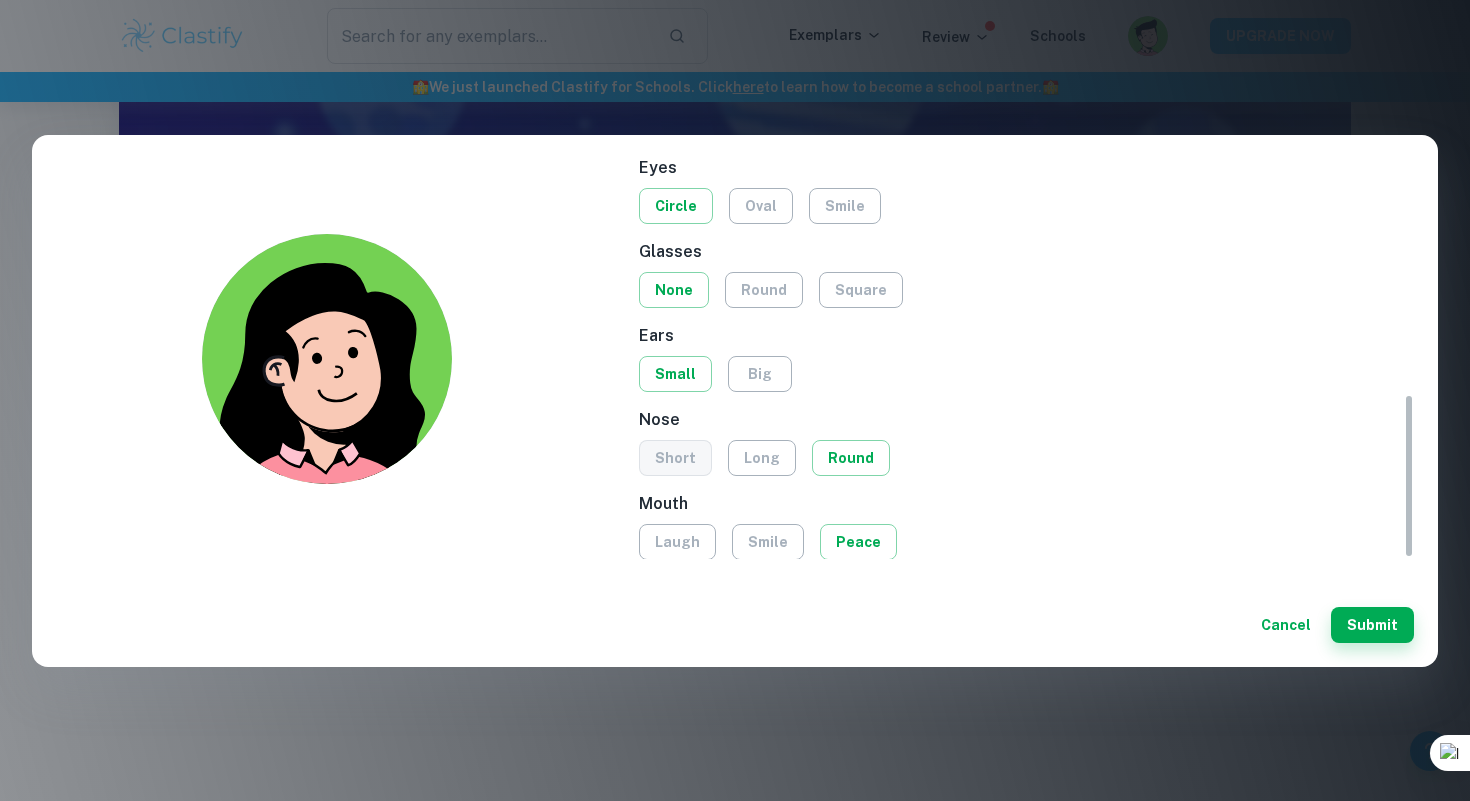 click on "short" at bounding box center (675, 458) 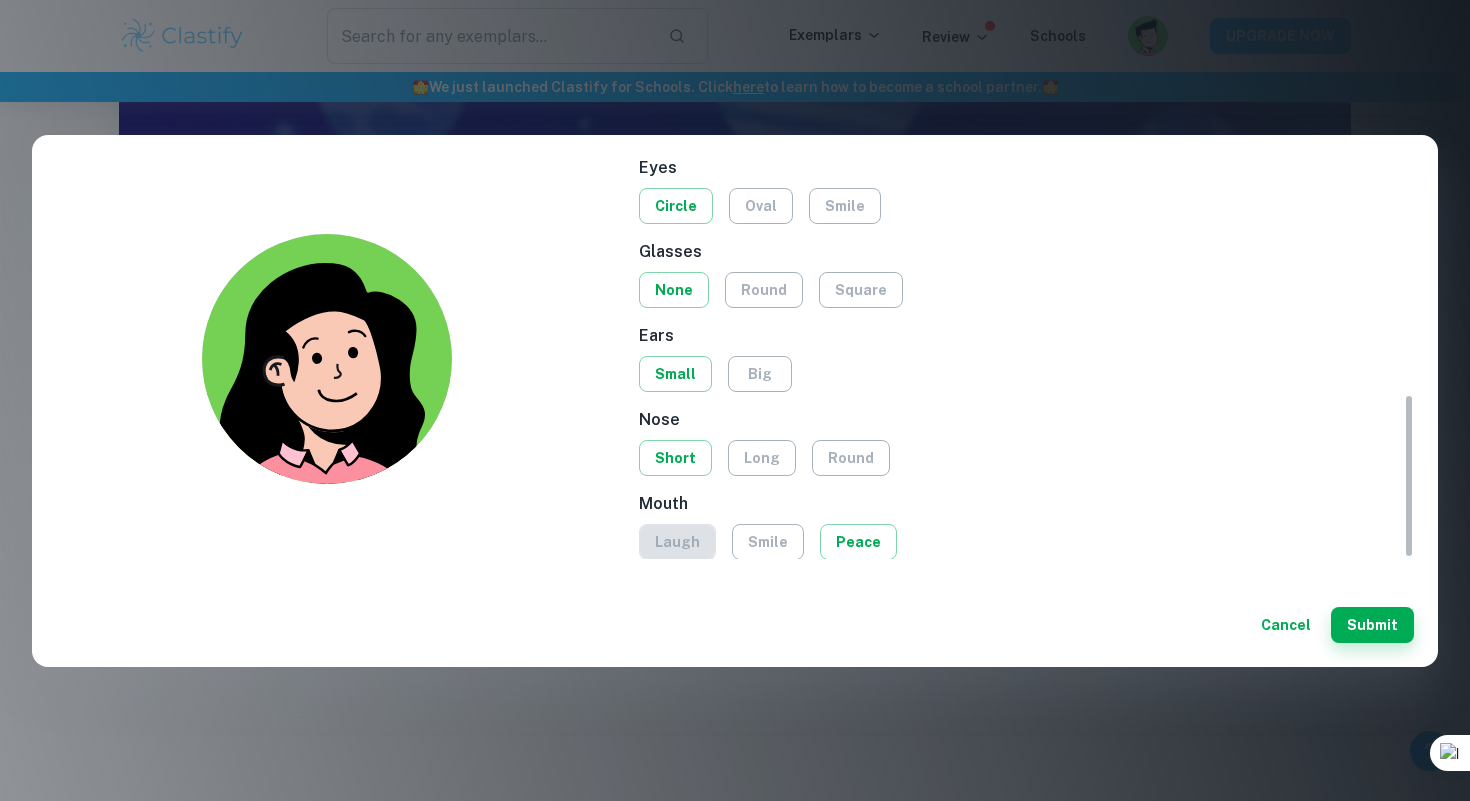 click on "laugh" at bounding box center (677, 542) 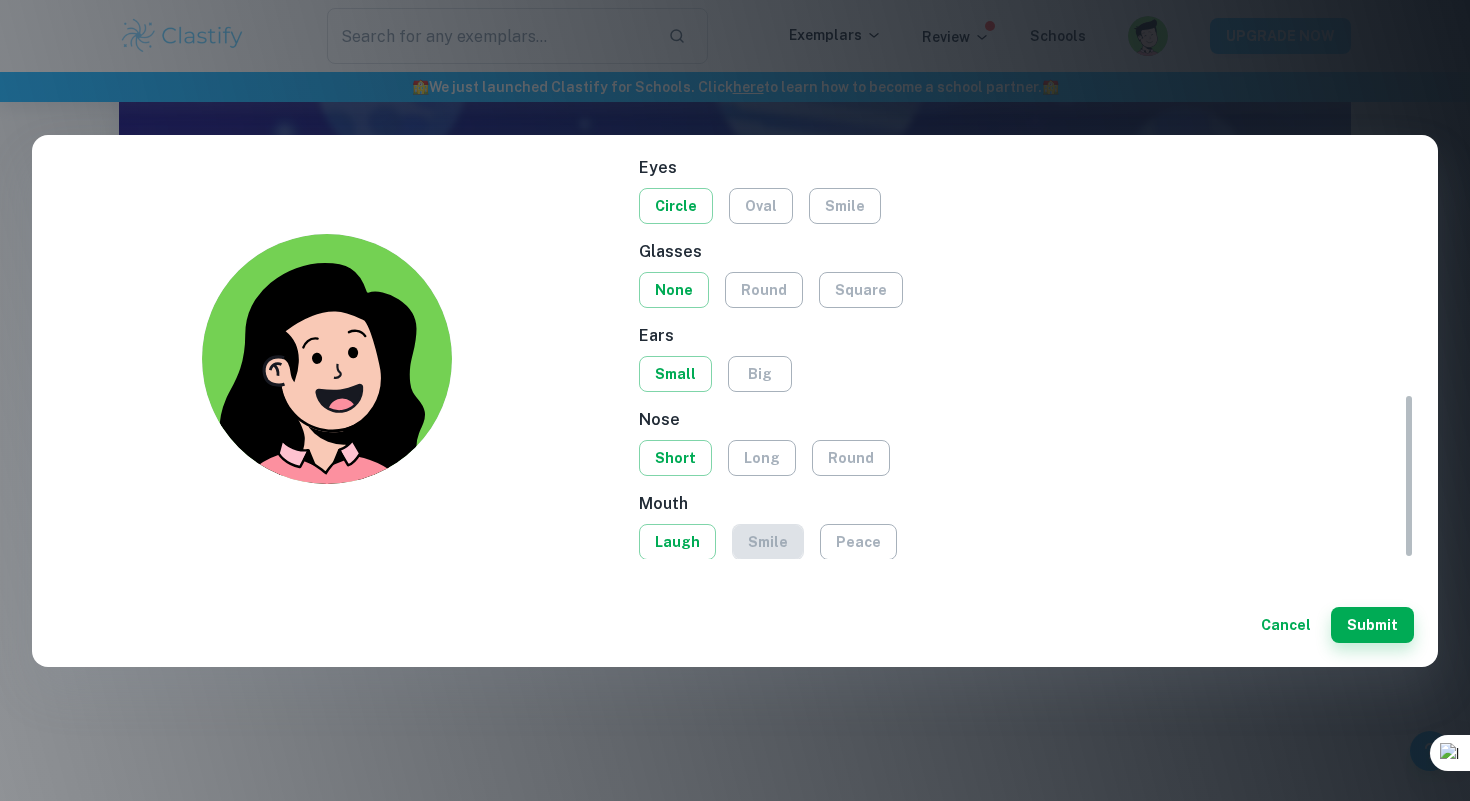 click on "smile" at bounding box center (768, 542) 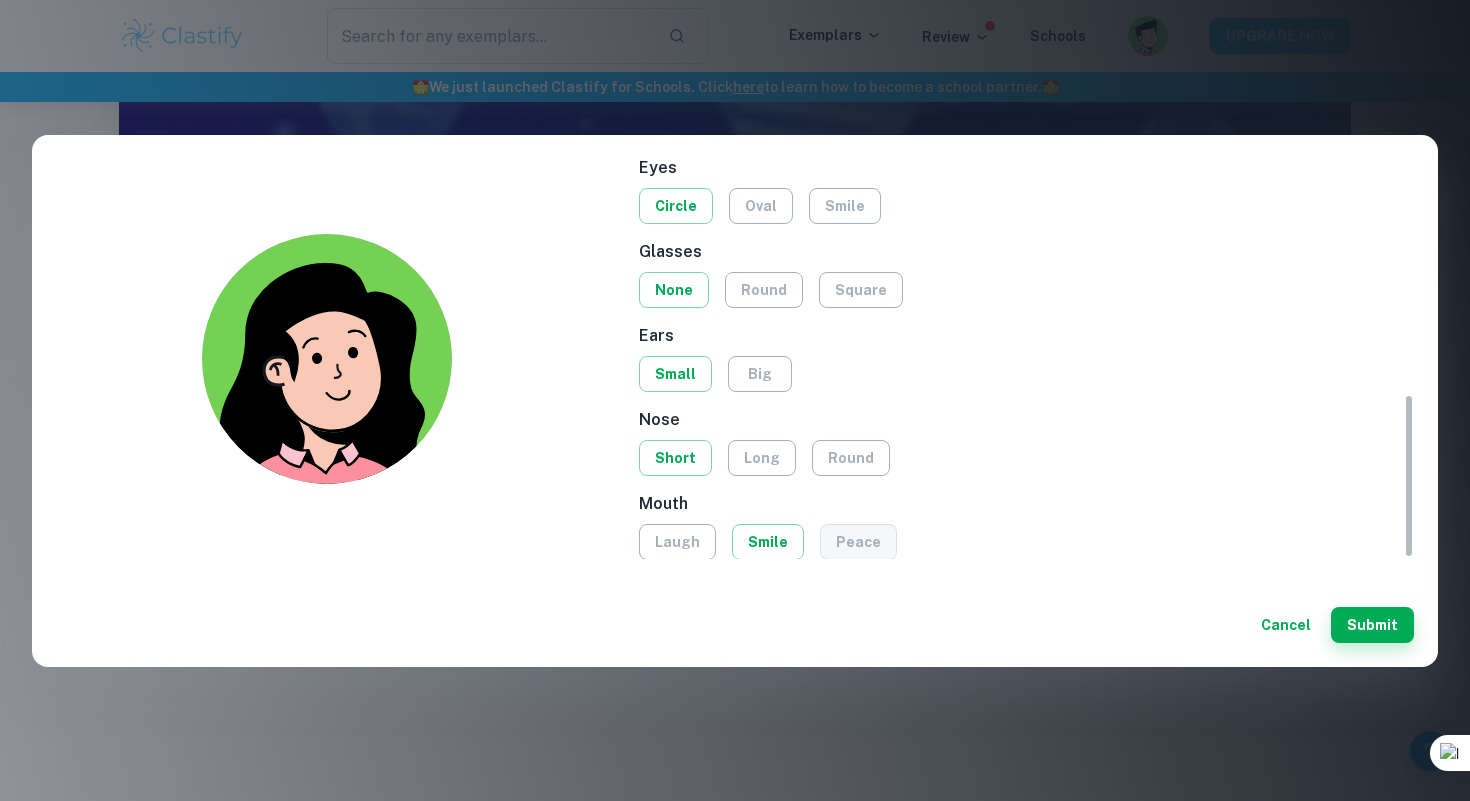 click on "peace" at bounding box center [858, 542] 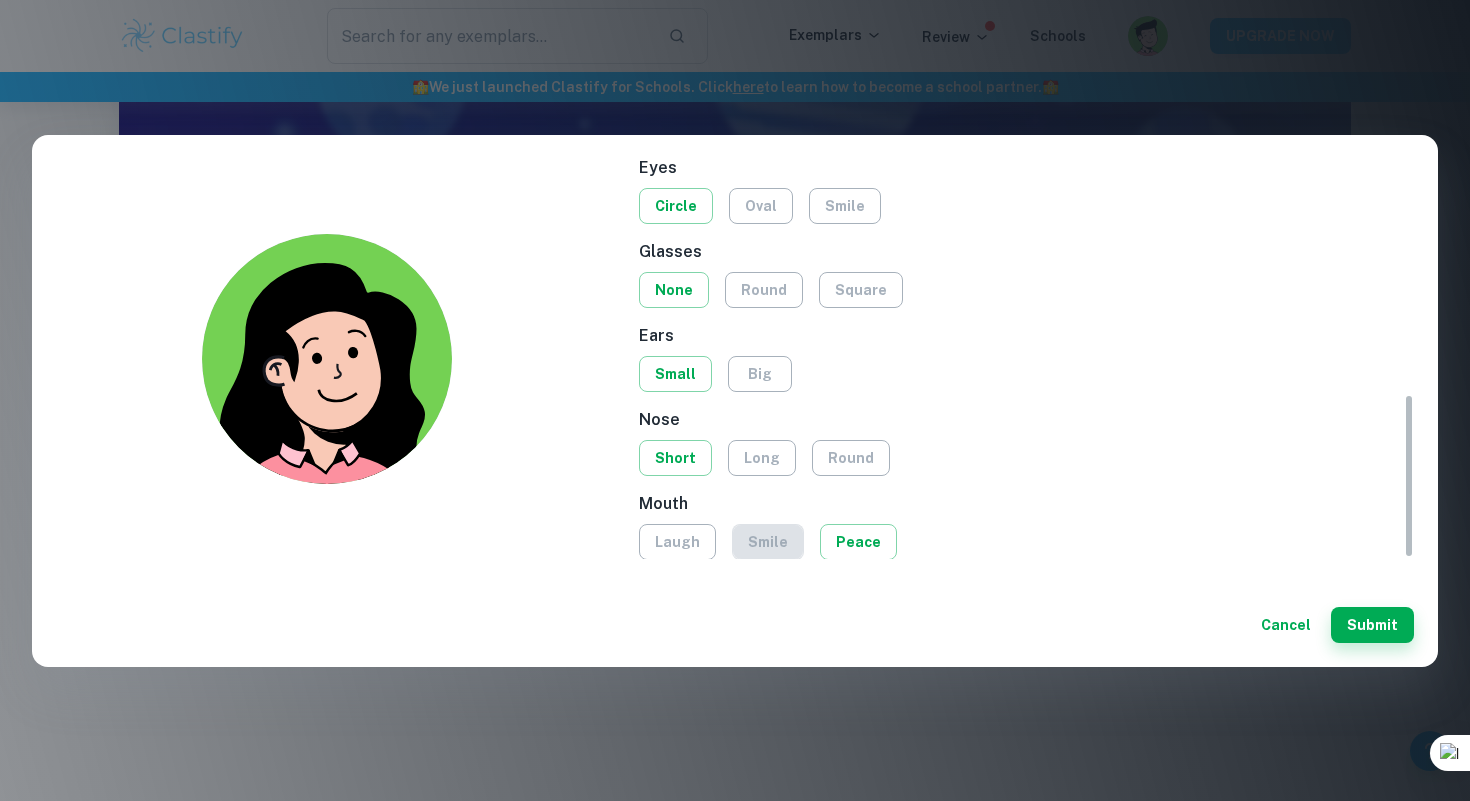 click on "smile" at bounding box center [768, 542] 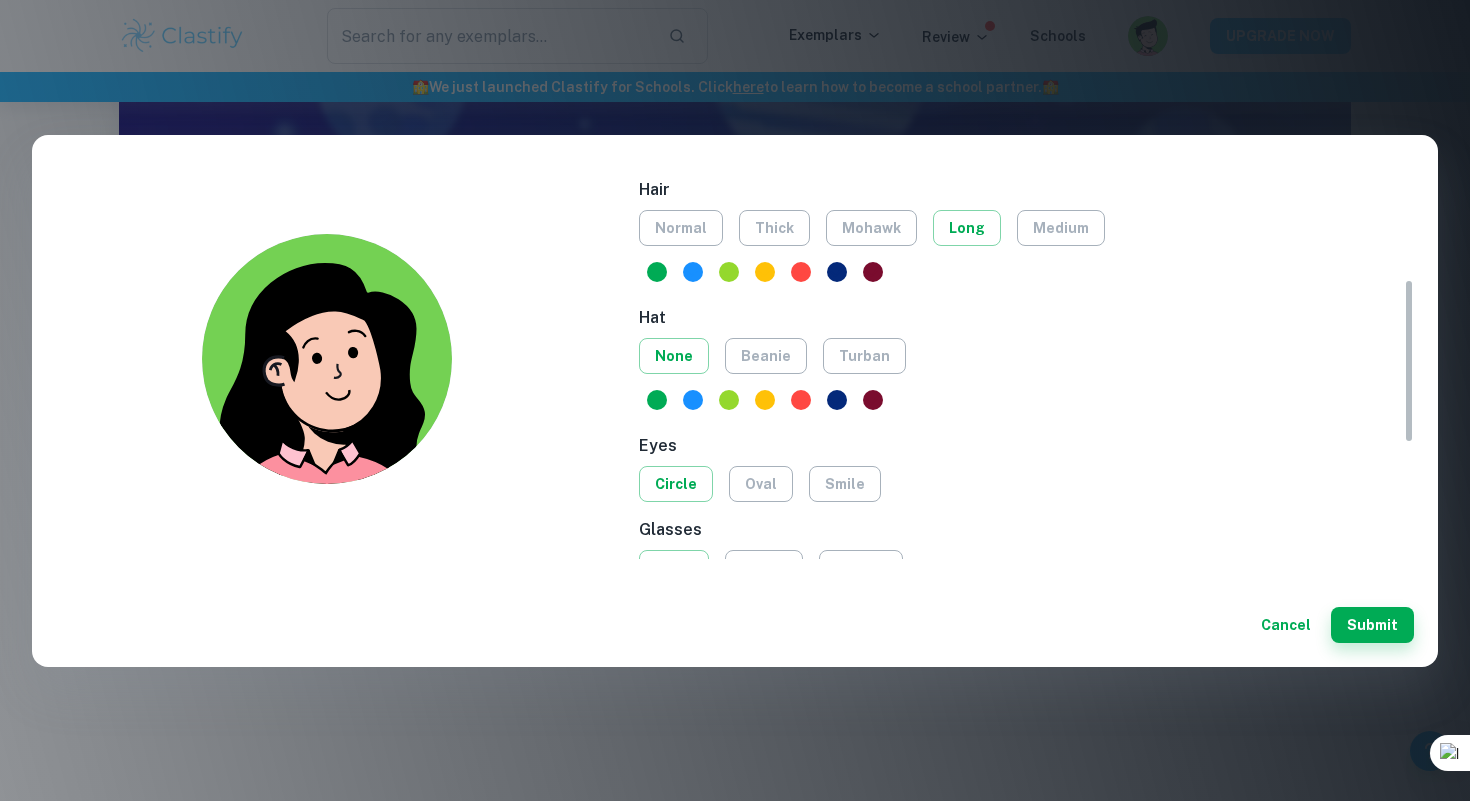 scroll, scrollTop: 0, scrollLeft: 0, axis: both 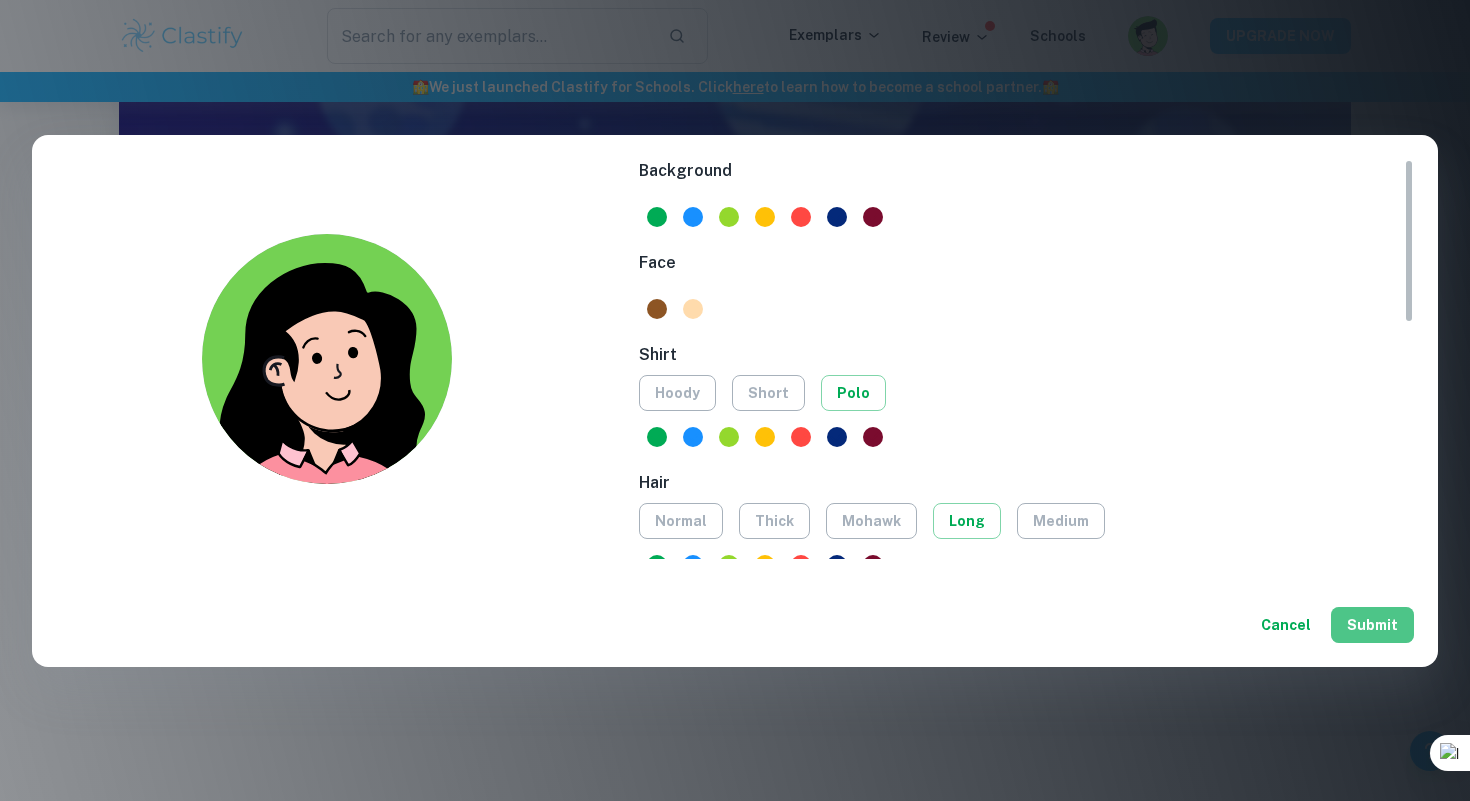 click on "Submit" at bounding box center [1372, 625] 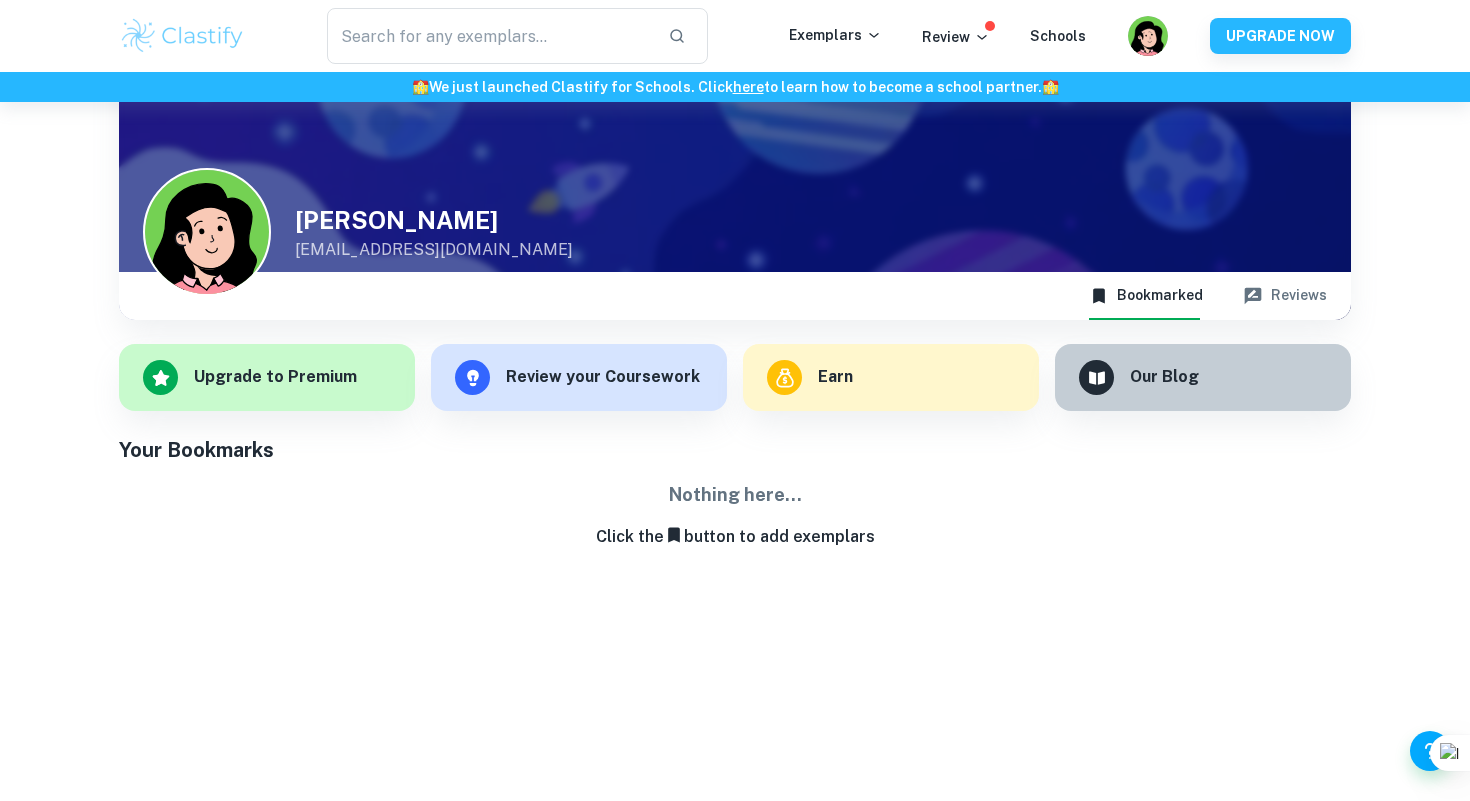 scroll, scrollTop: 102, scrollLeft: 0, axis: vertical 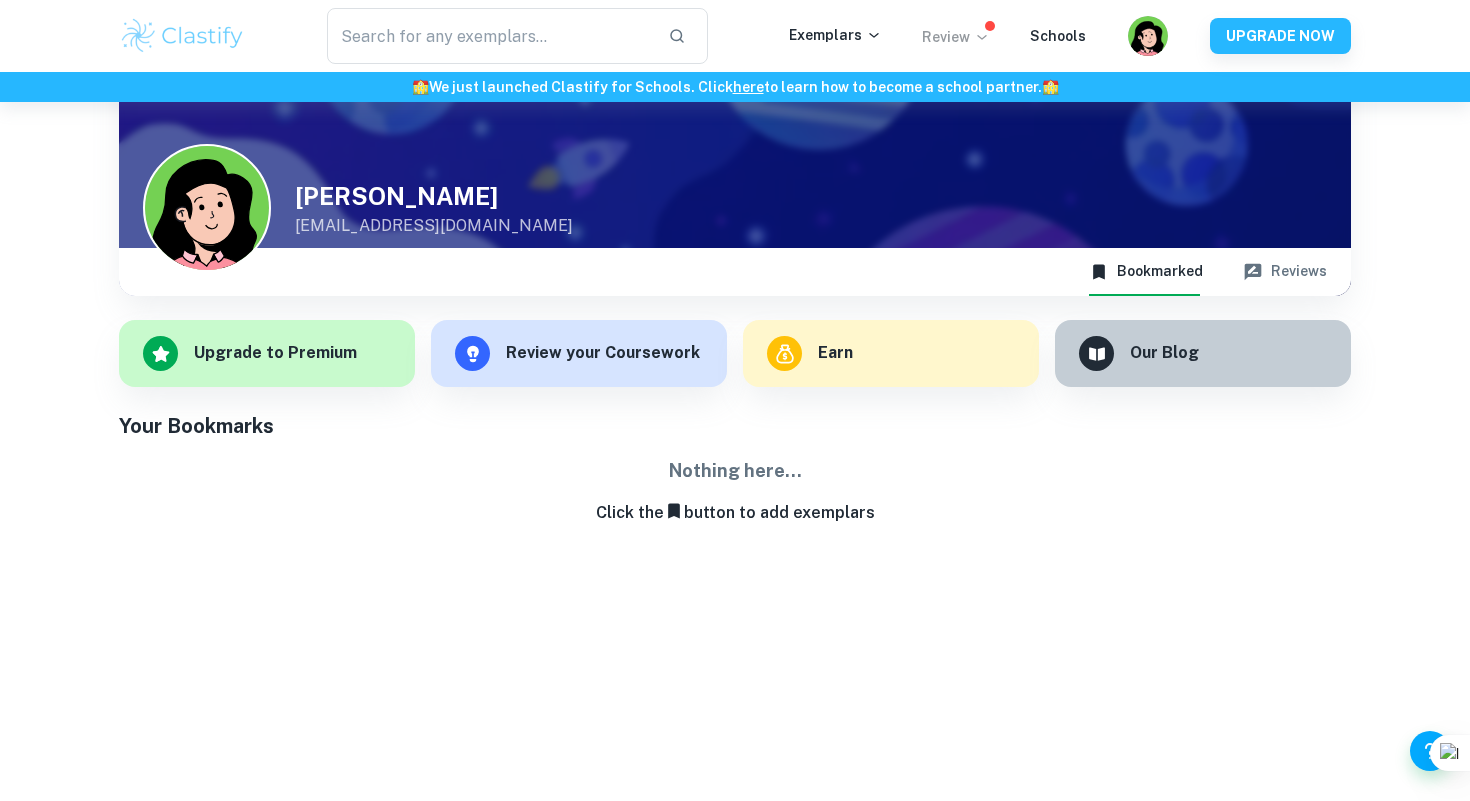 click on "Review" at bounding box center [956, 37] 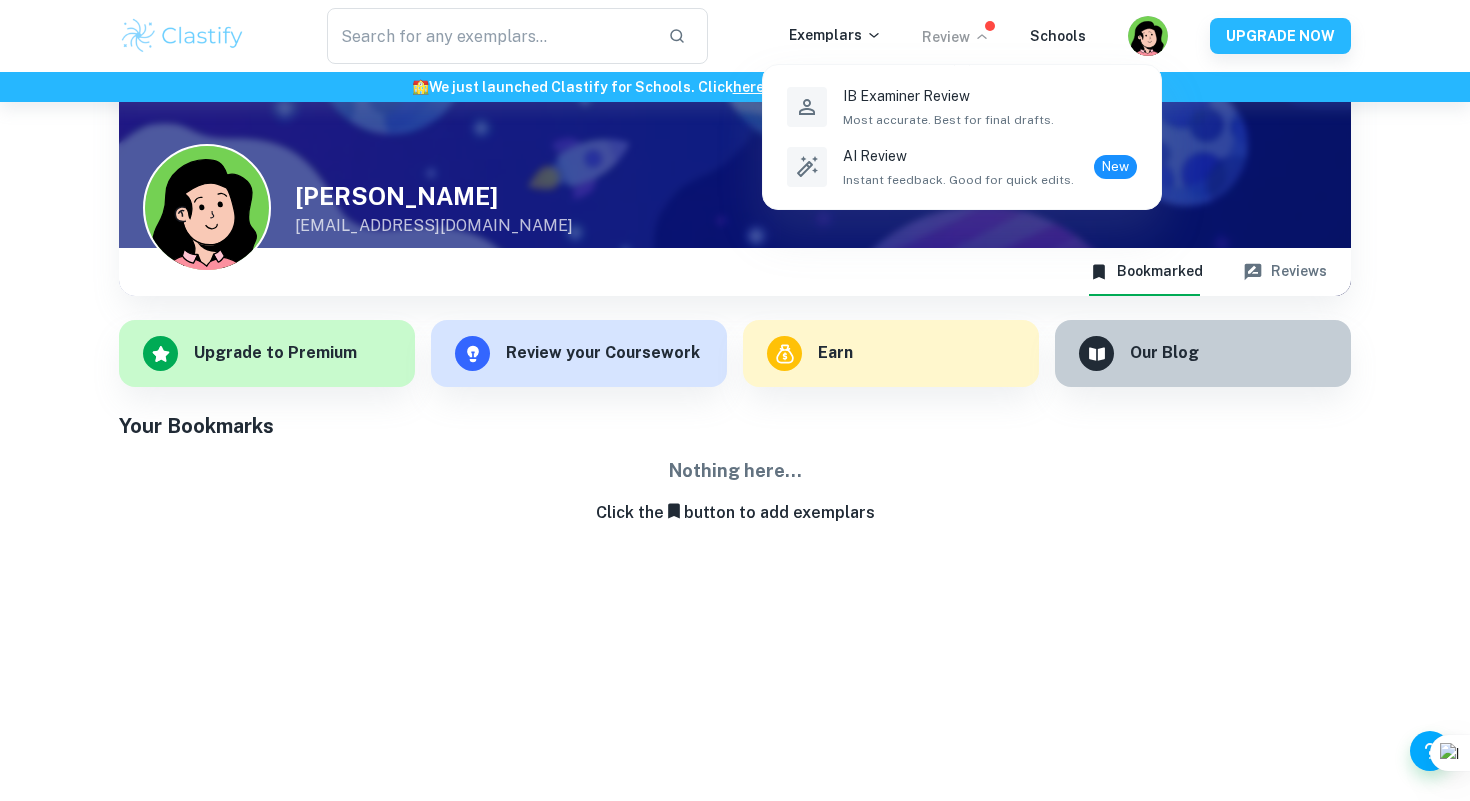 click at bounding box center (735, 400) 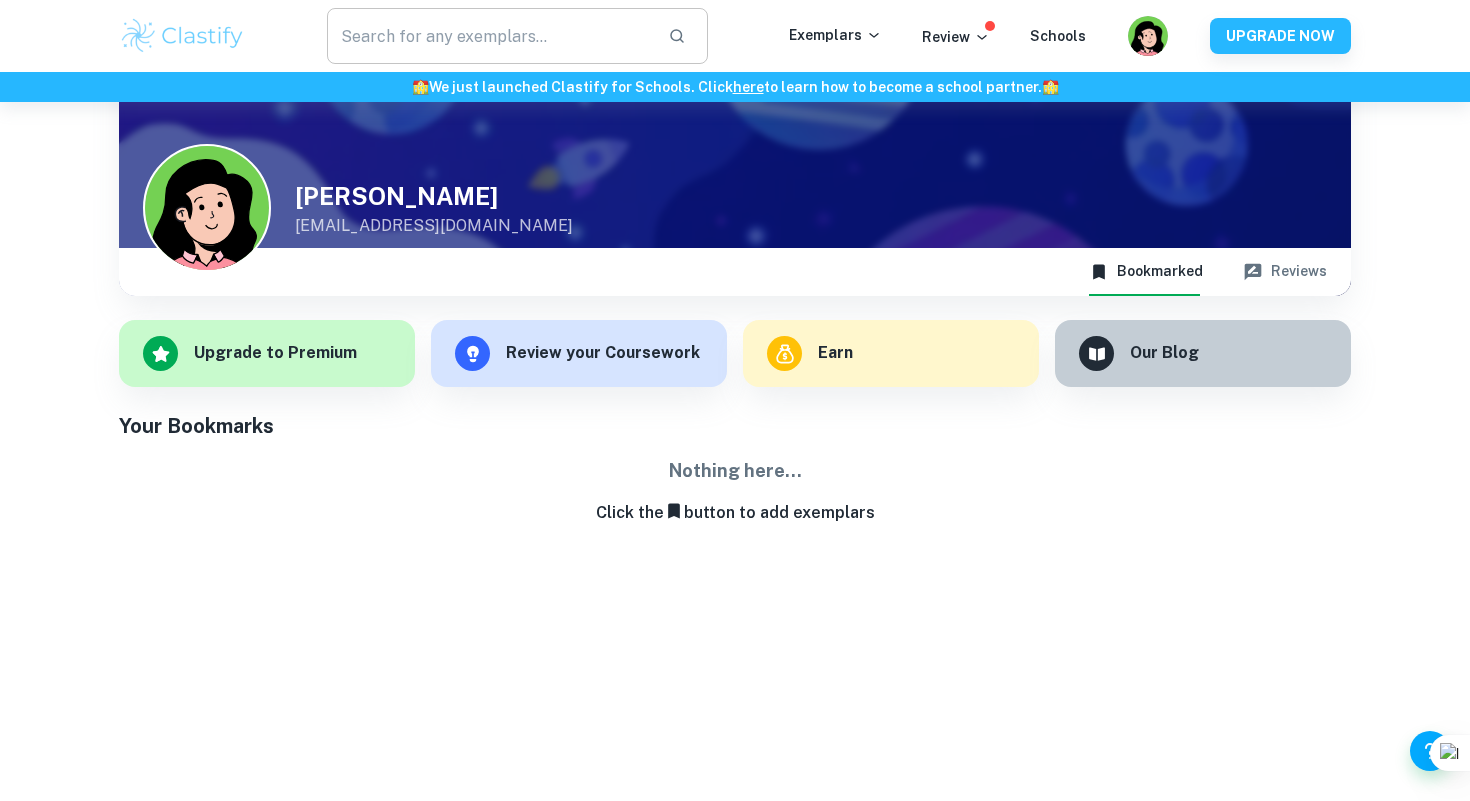 click at bounding box center (489, 36) 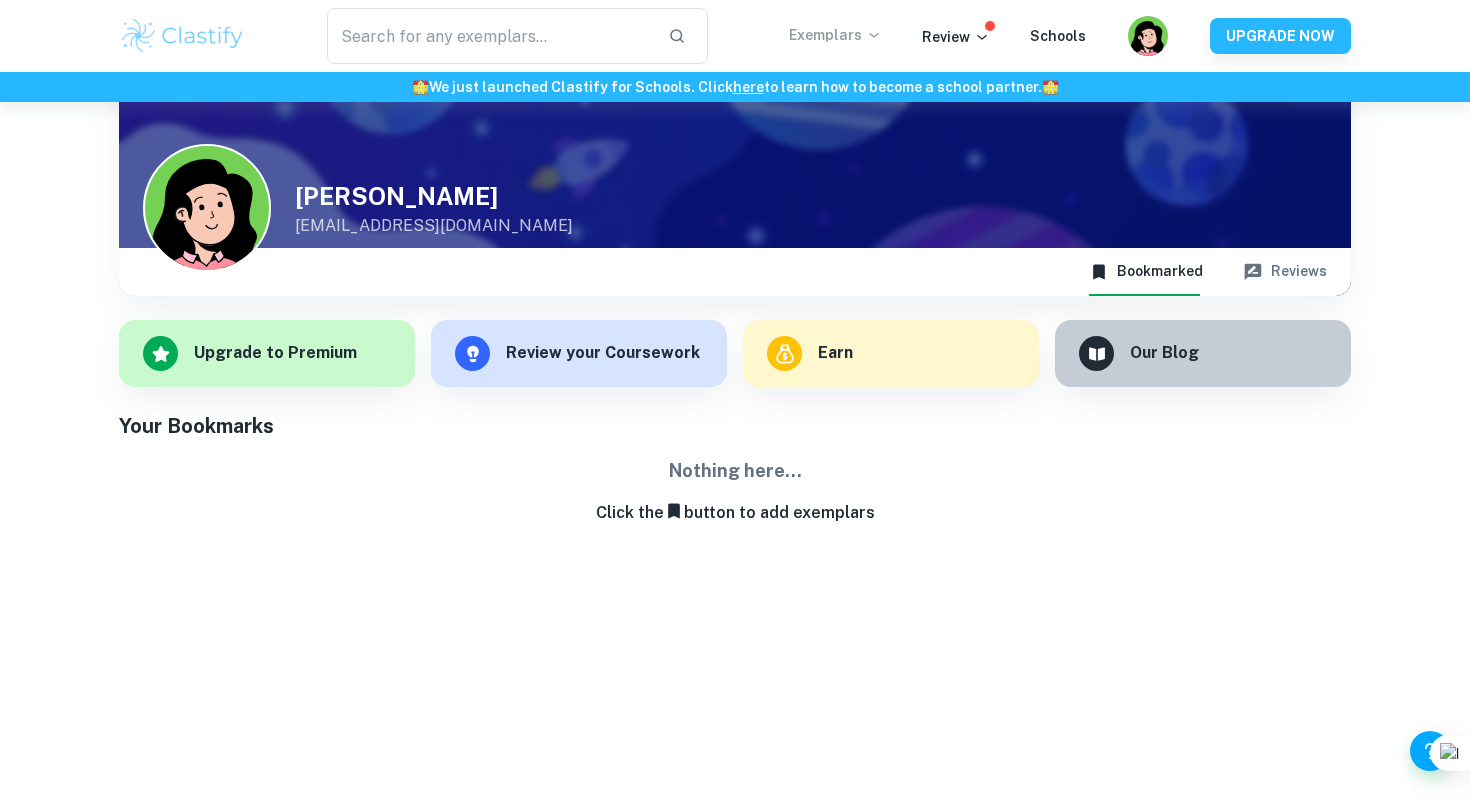click on "Exemplars" at bounding box center (835, 35) 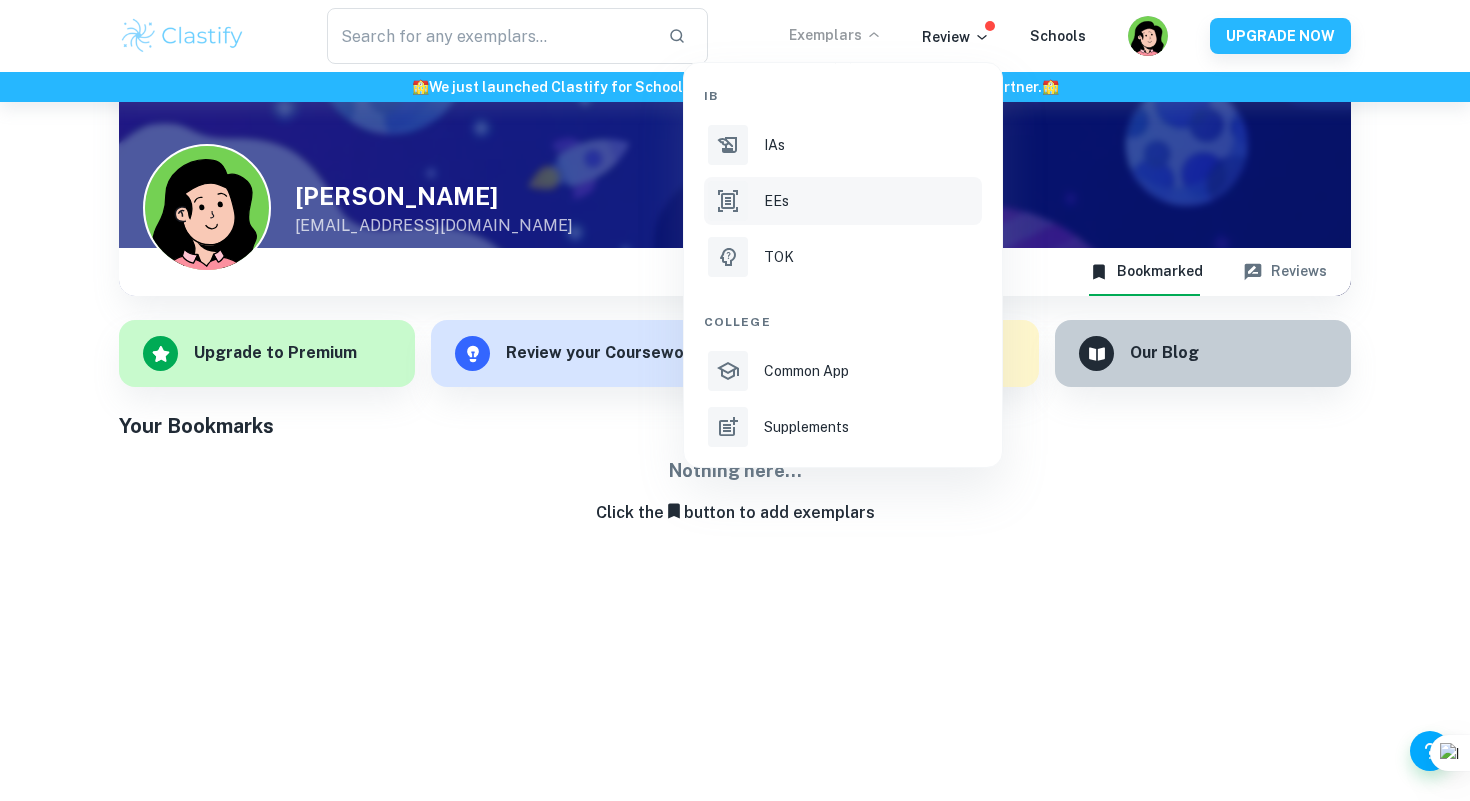click on "EEs" at bounding box center [843, 201] 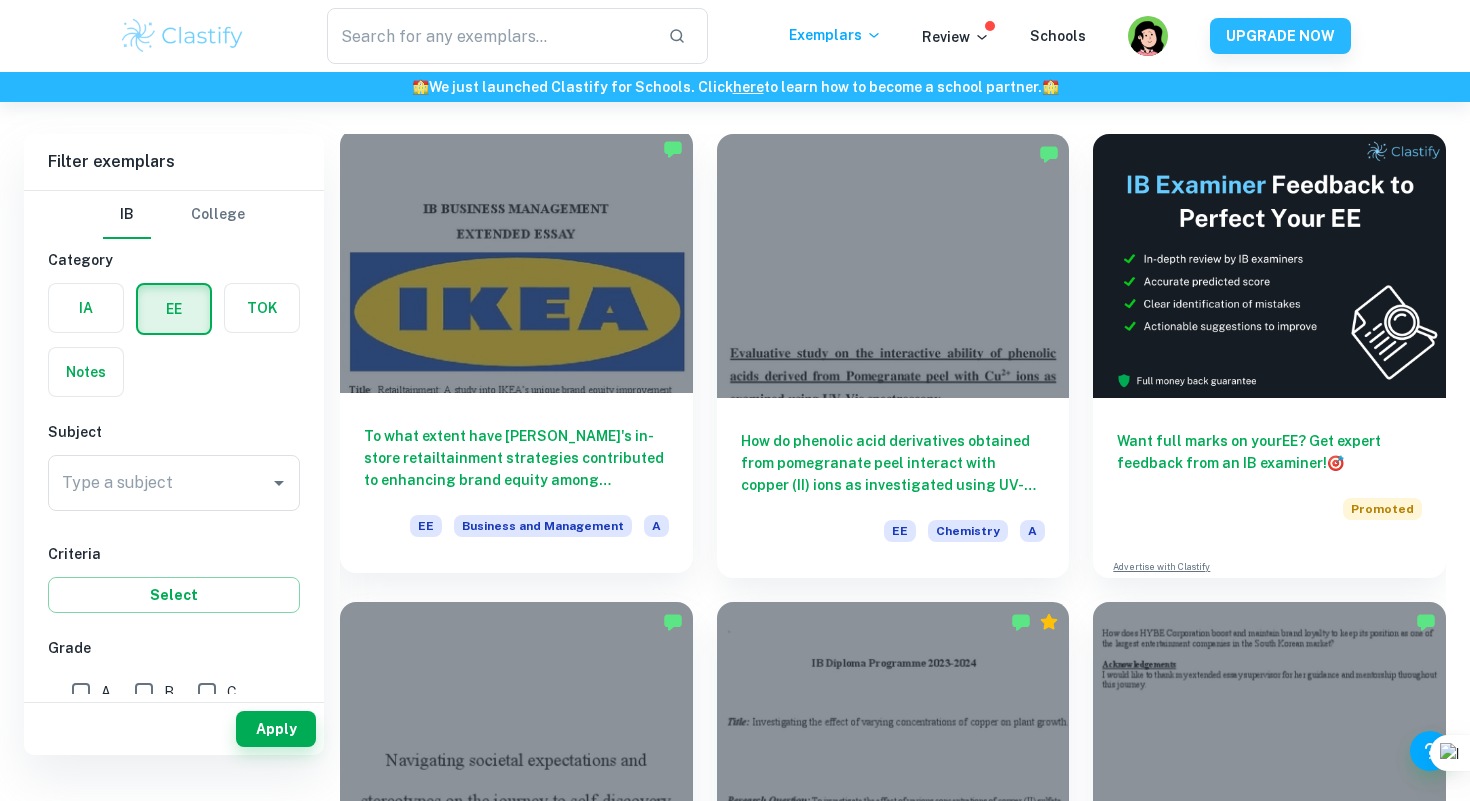 scroll, scrollTop: 0, scrollLeft: 0, axis: both 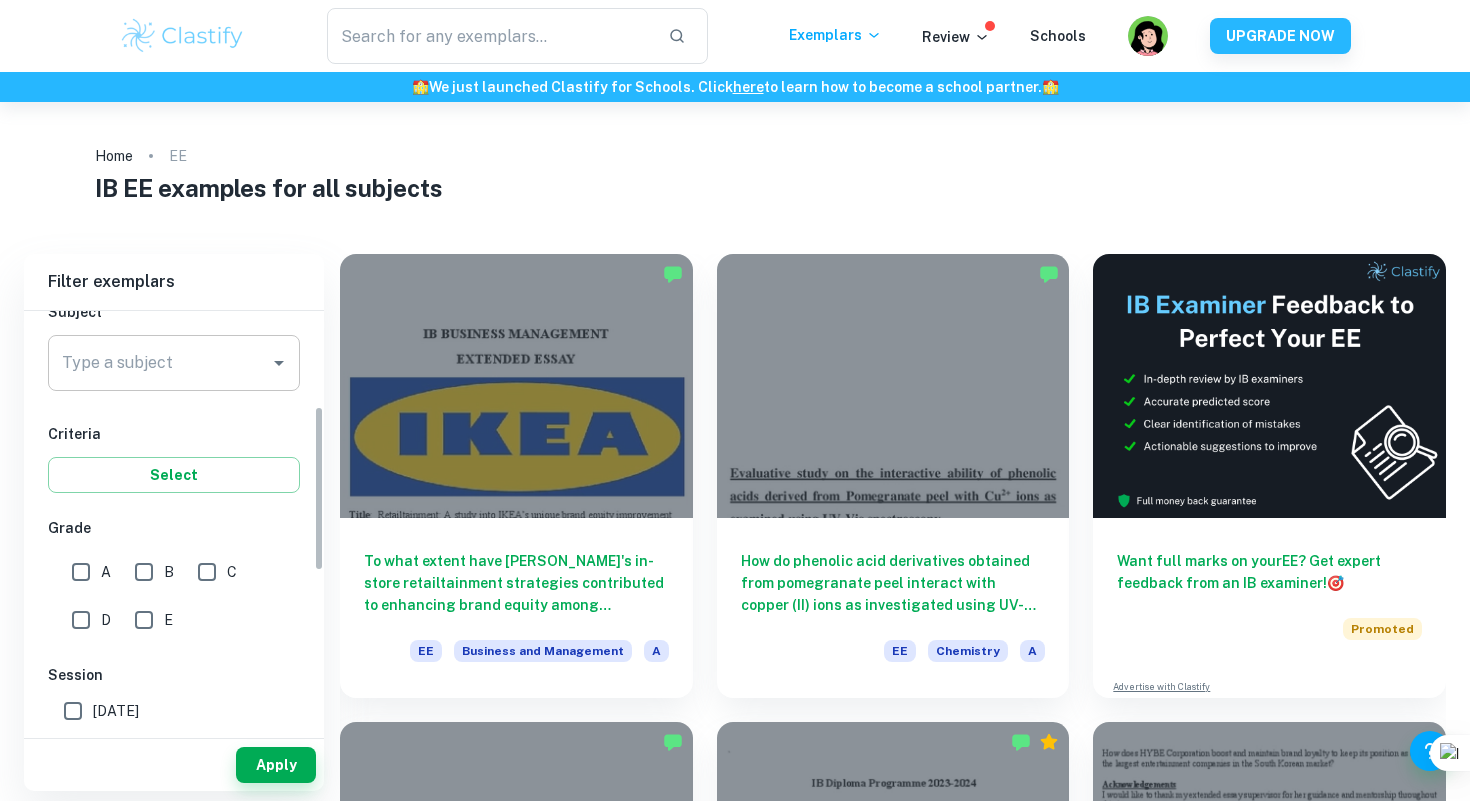 click on "Type a subject" at bounding box center [159, 363] 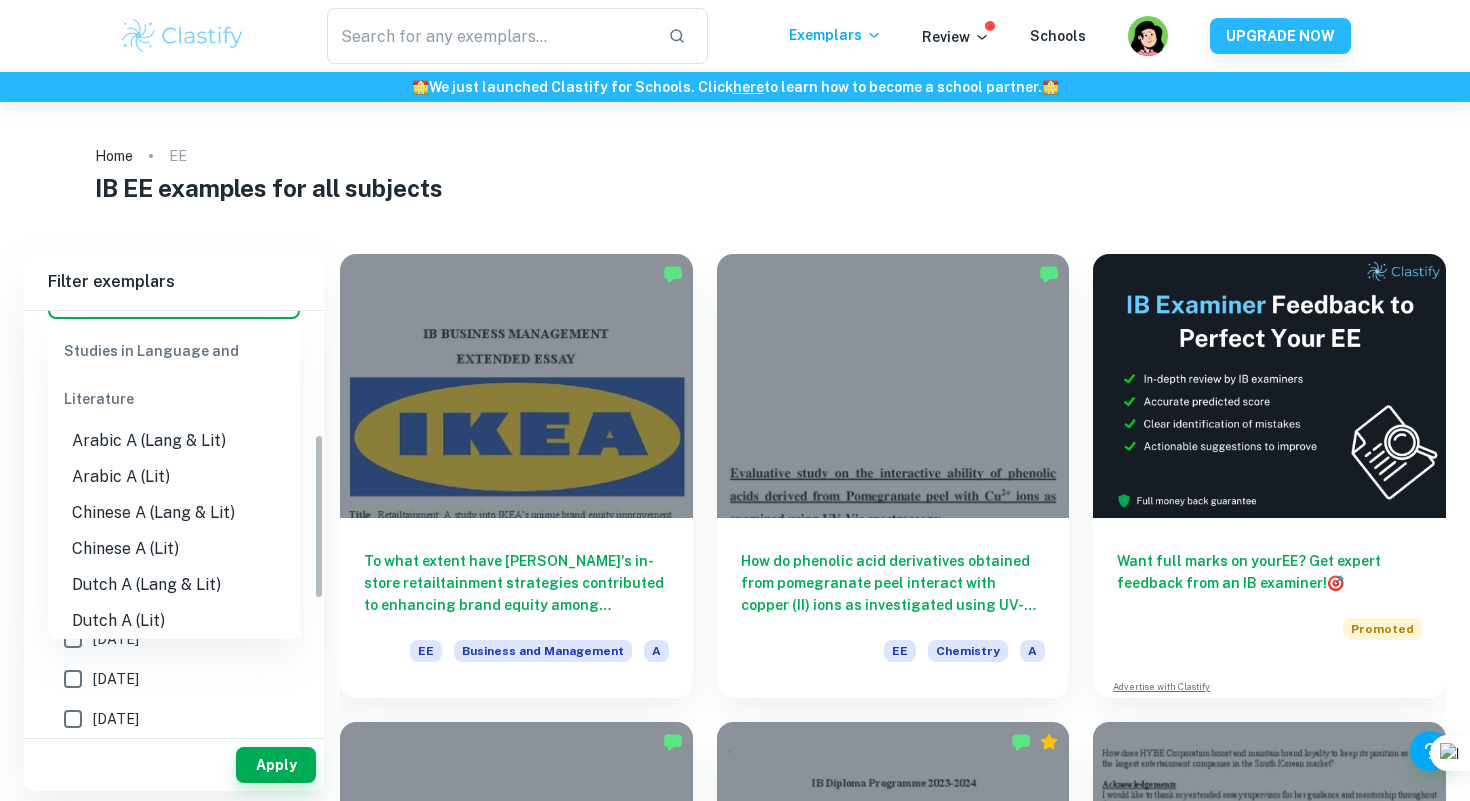 scroll, scrollTop: 329, scrollLeft: 0, axis: vertical 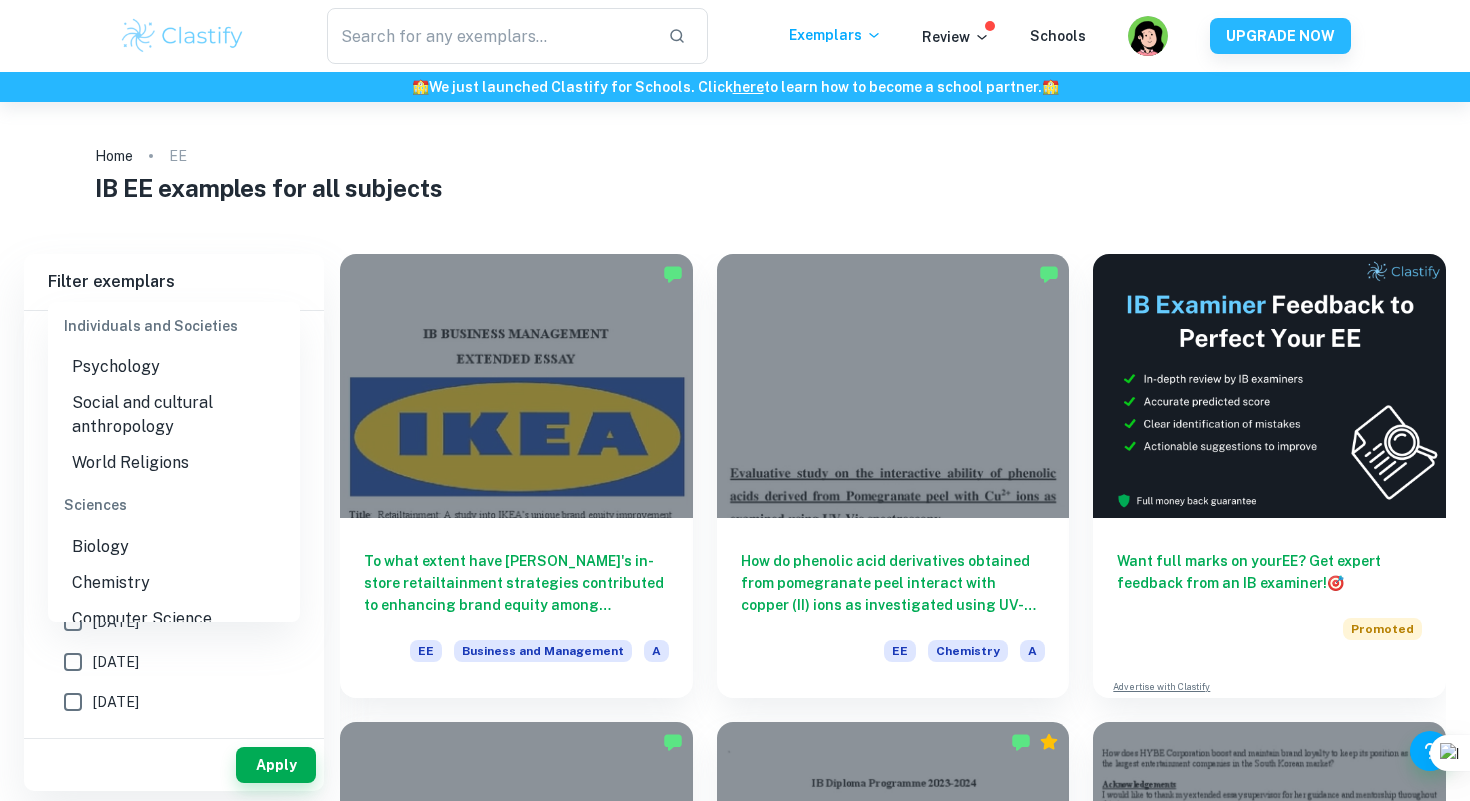 click on "Biology" at bounding box center (174, 547) 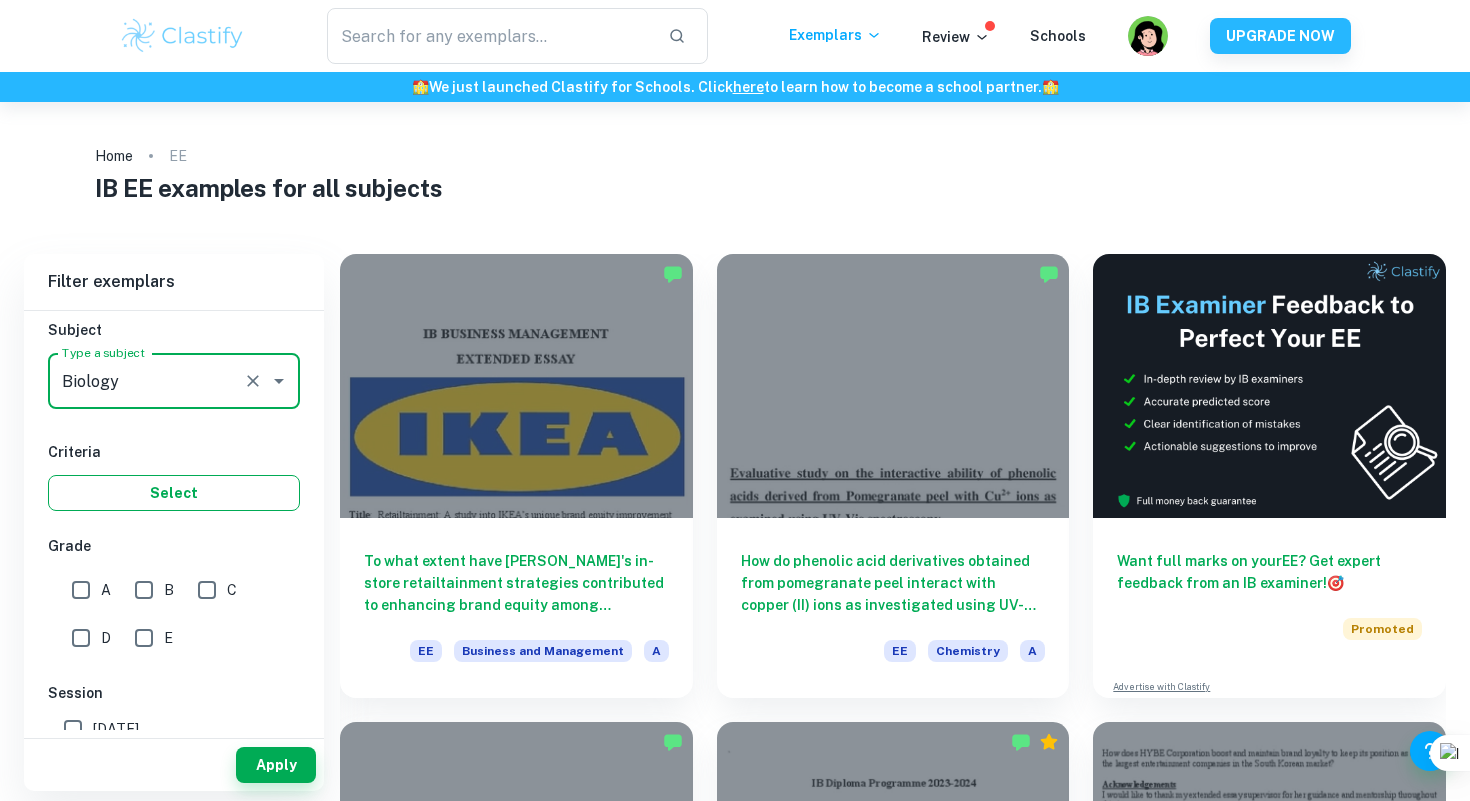 scroll, scrollTop: 345, scrollLeft: 0, axis: vertical 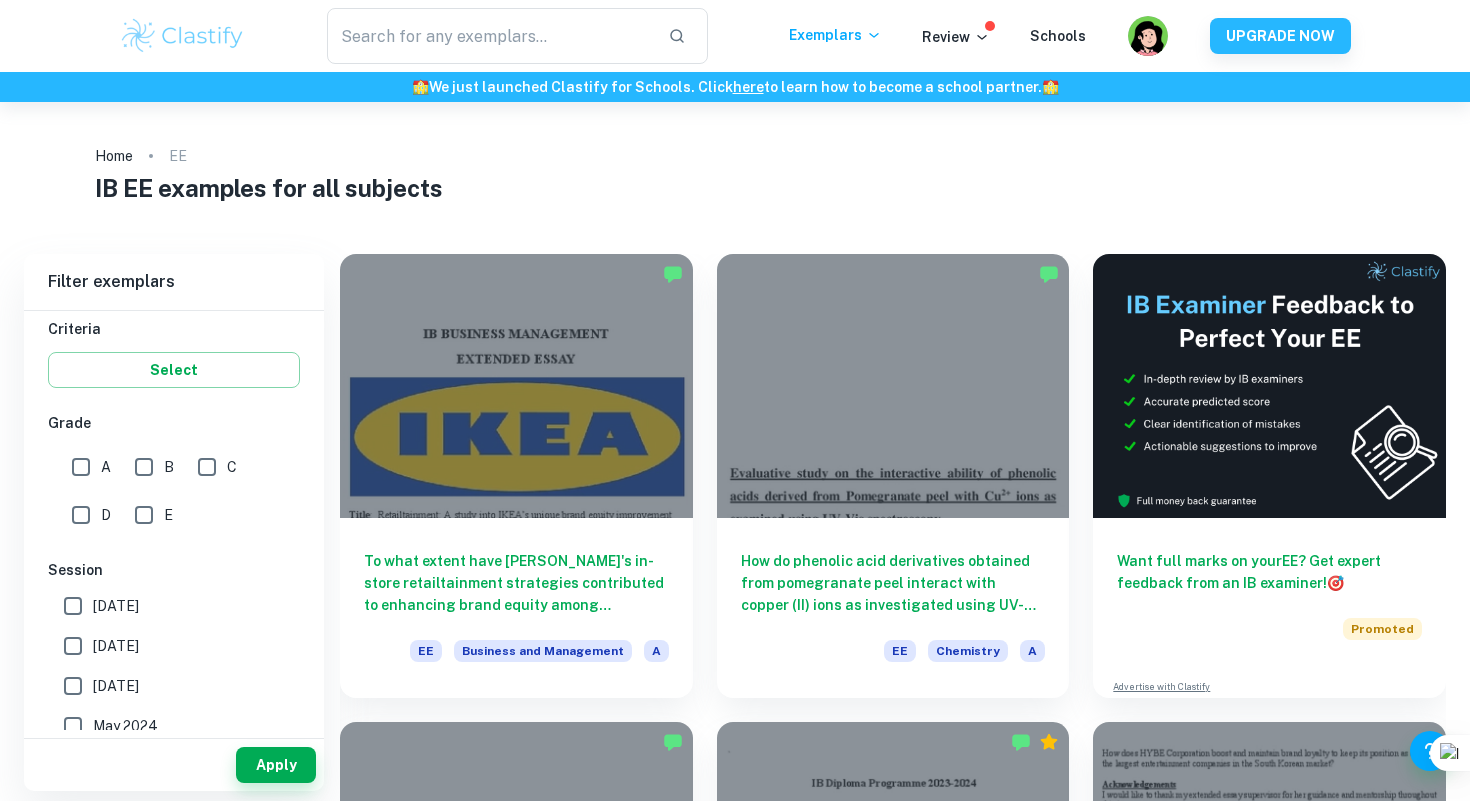 click on "A" at bounding box center (81, 467) 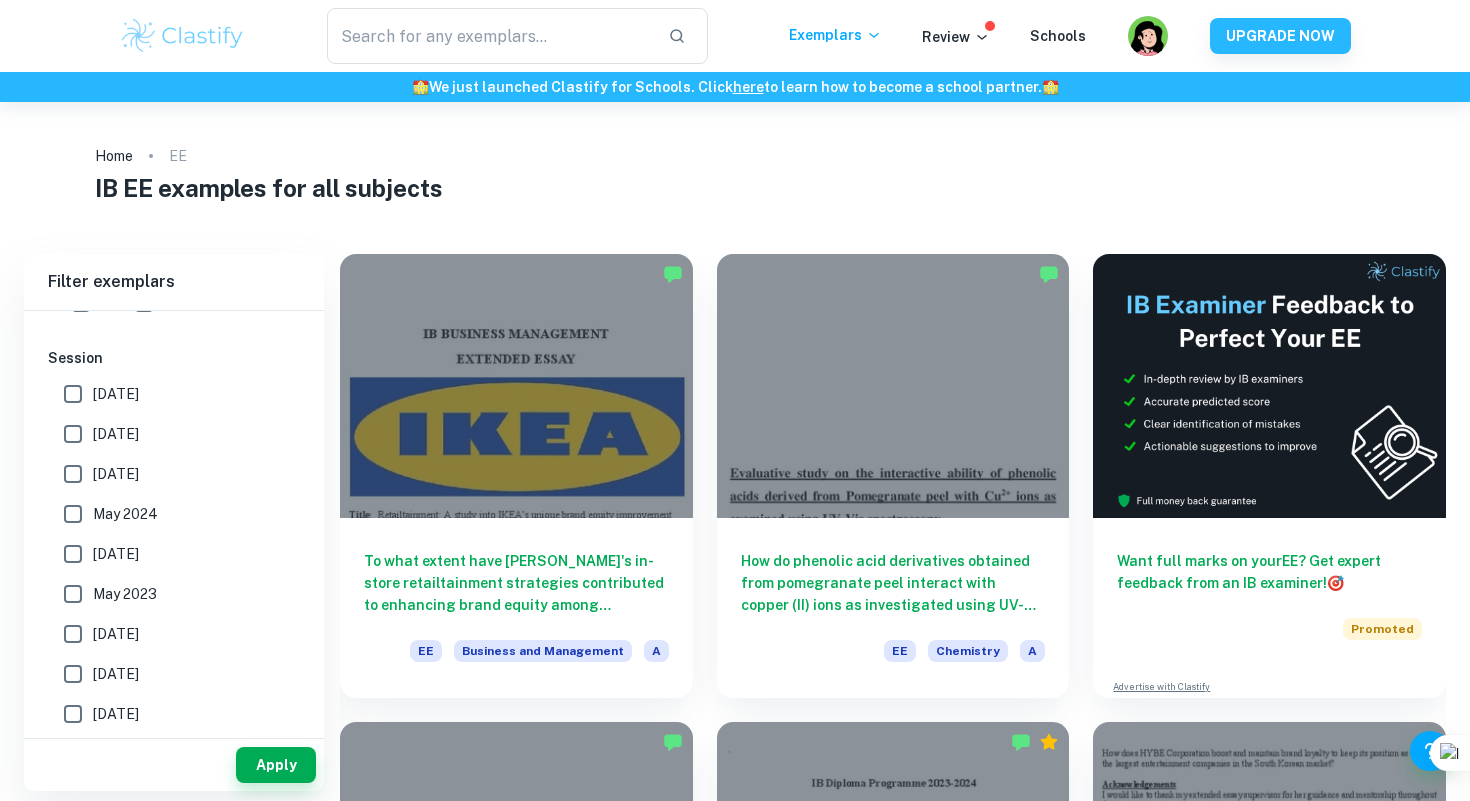 scroll, scrollTop: 641, scrollLeft: 0, axis: vertical 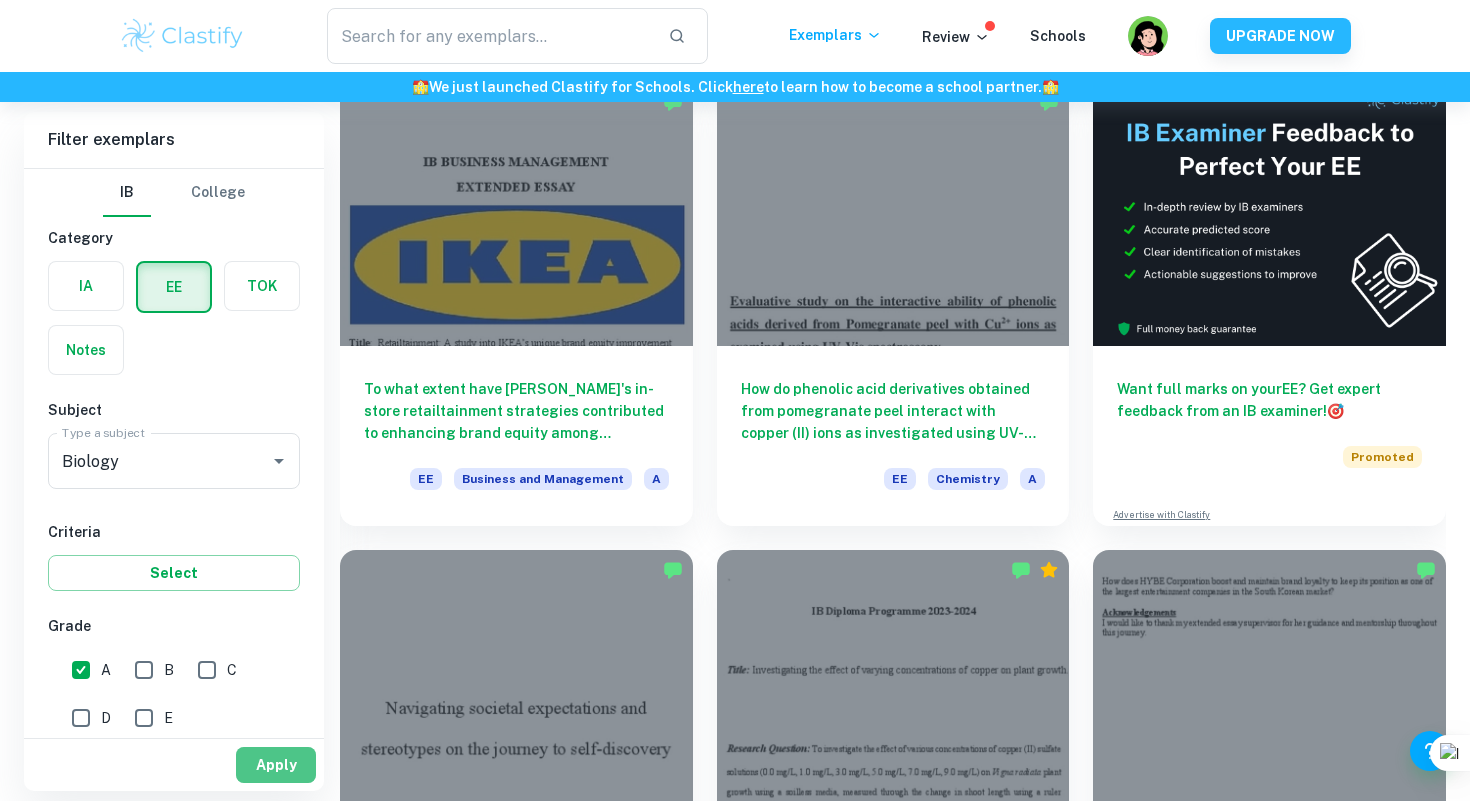 click on "Apply" at bounding box center [276, 765] 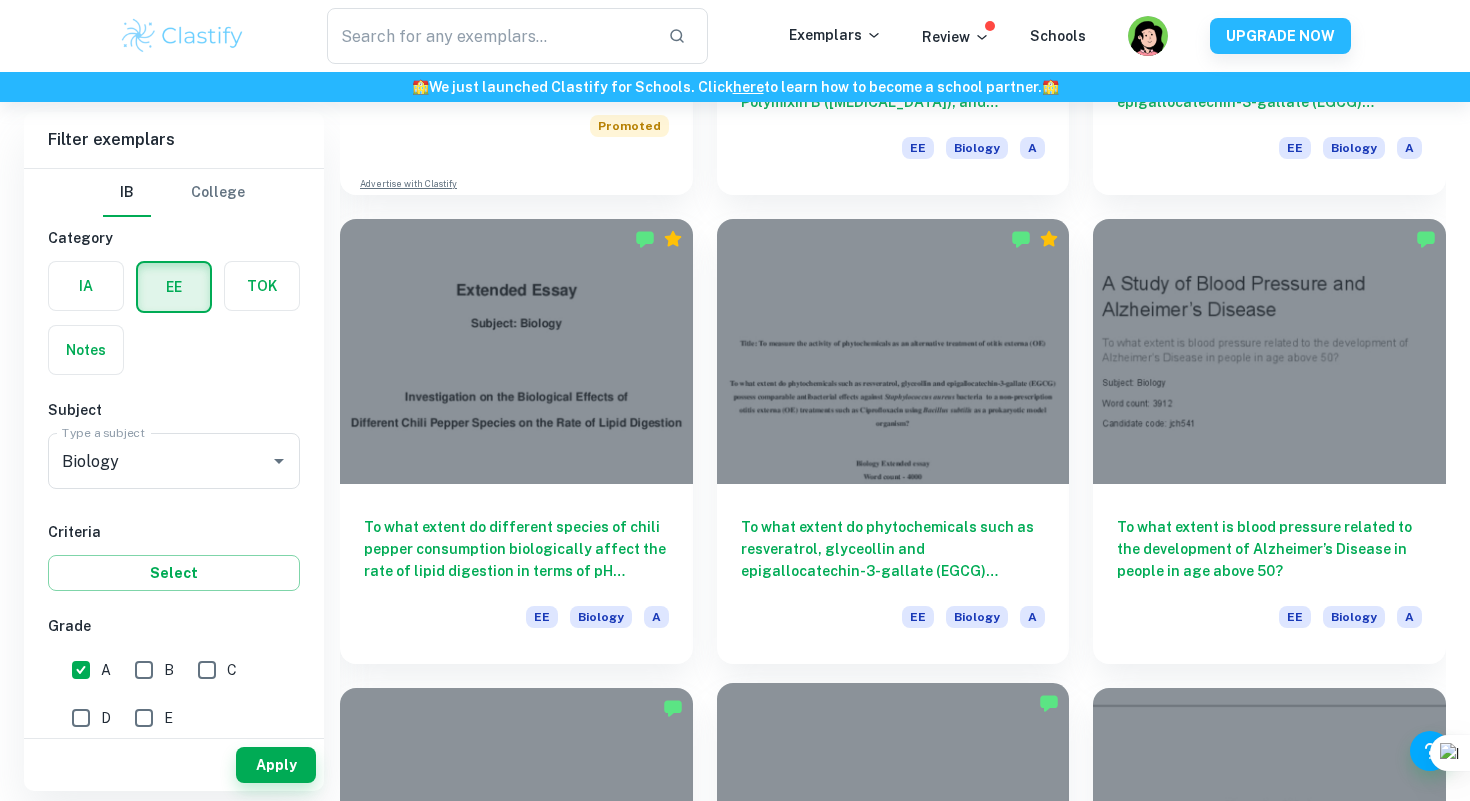 scroll, scrollTop: 1441, scrollLeft: 0, axis: vertical 